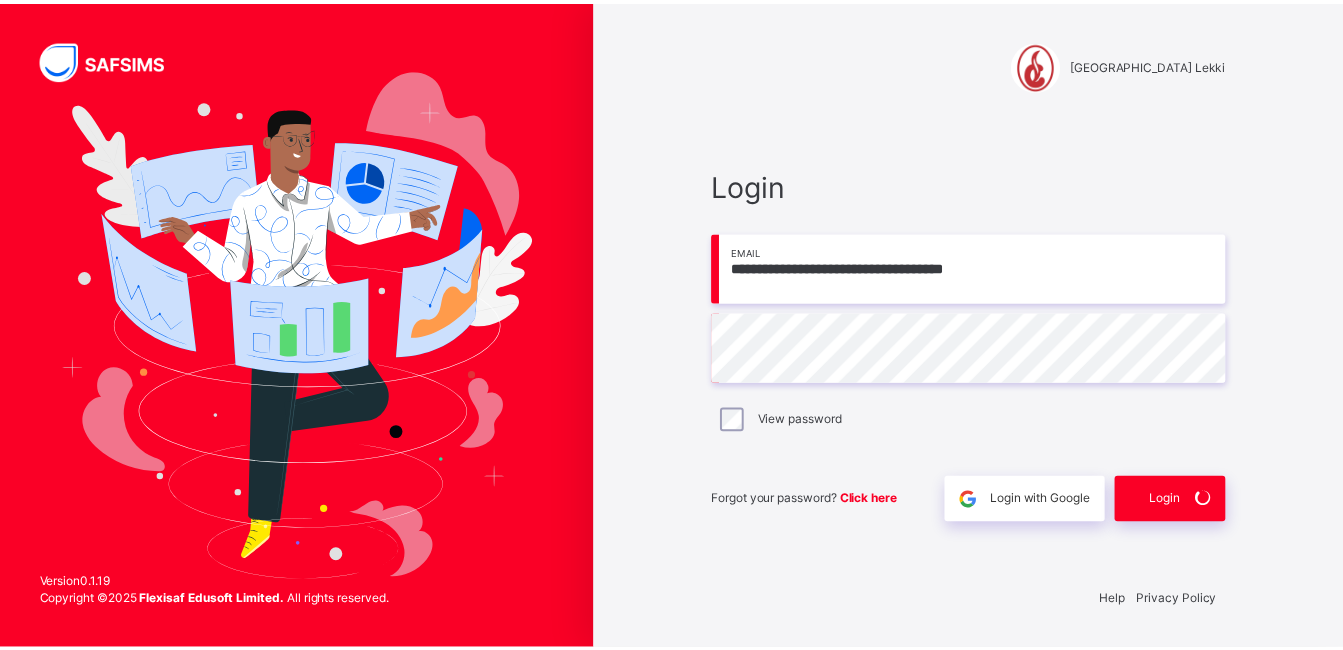 scroll, scrollTop: 0, scrollLeft: 0, axis: both 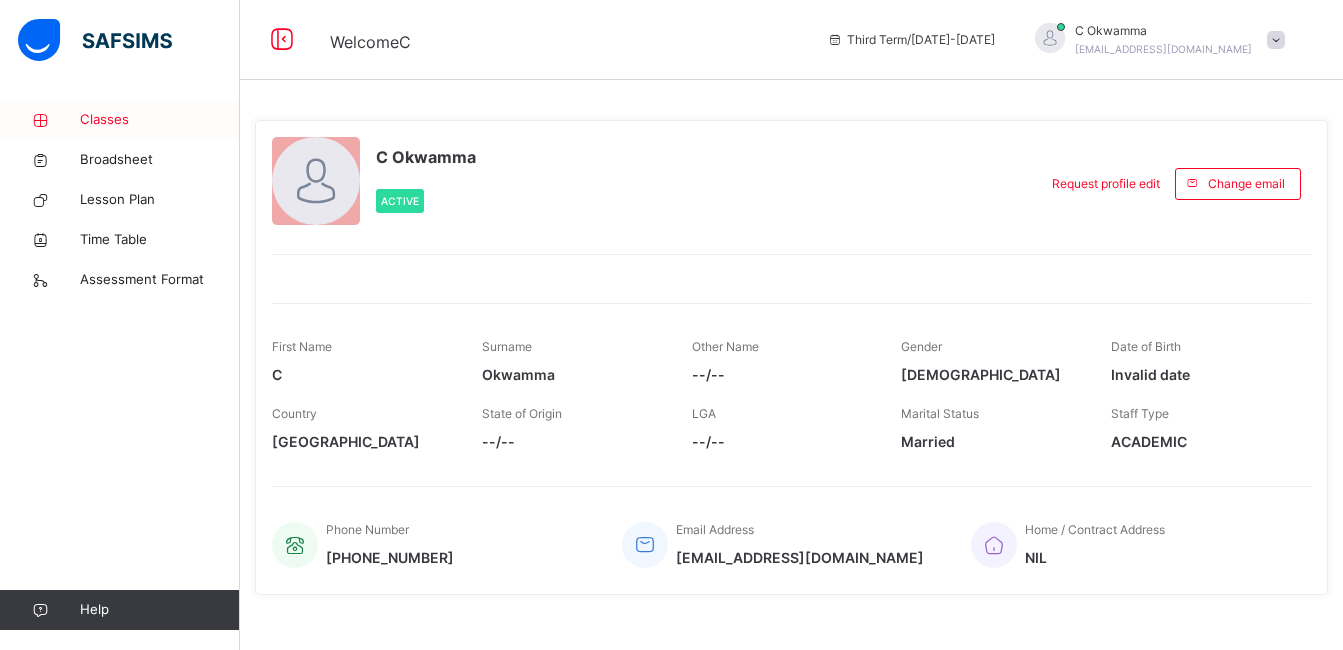 click on "Classes" at bounding box center (160, 120) 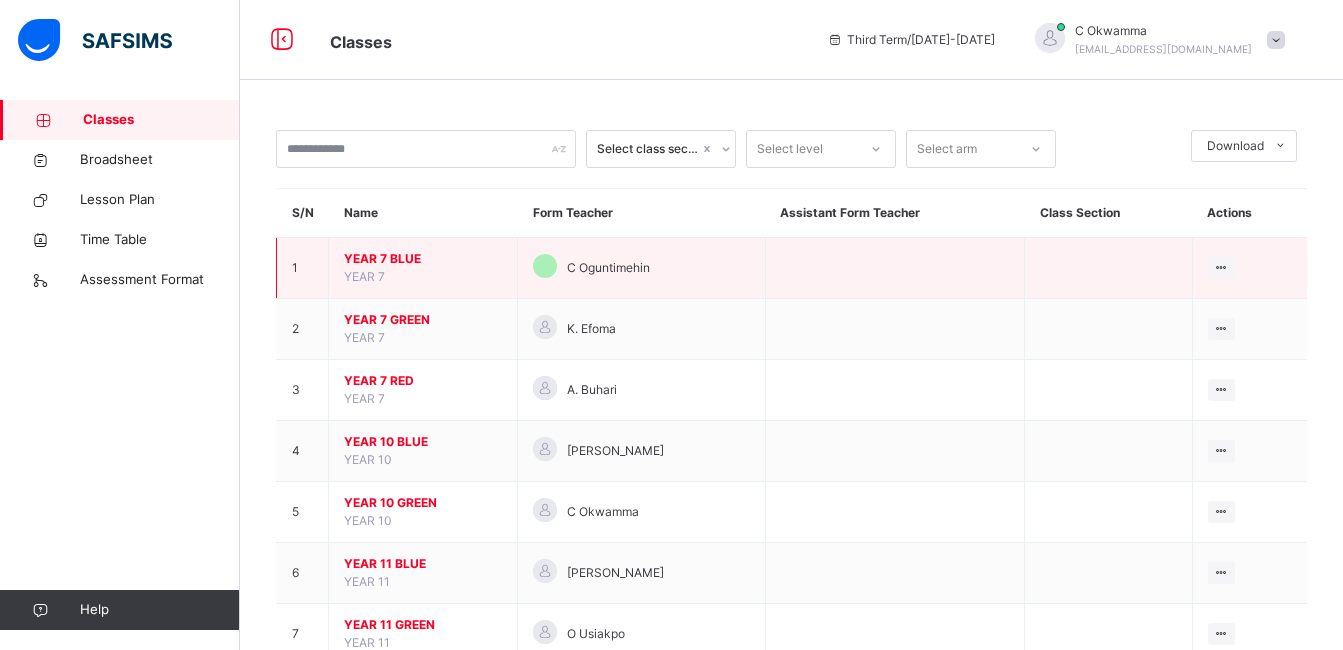 scroll, scrollTop: 65, scrollLeft: 0, axis: vertical 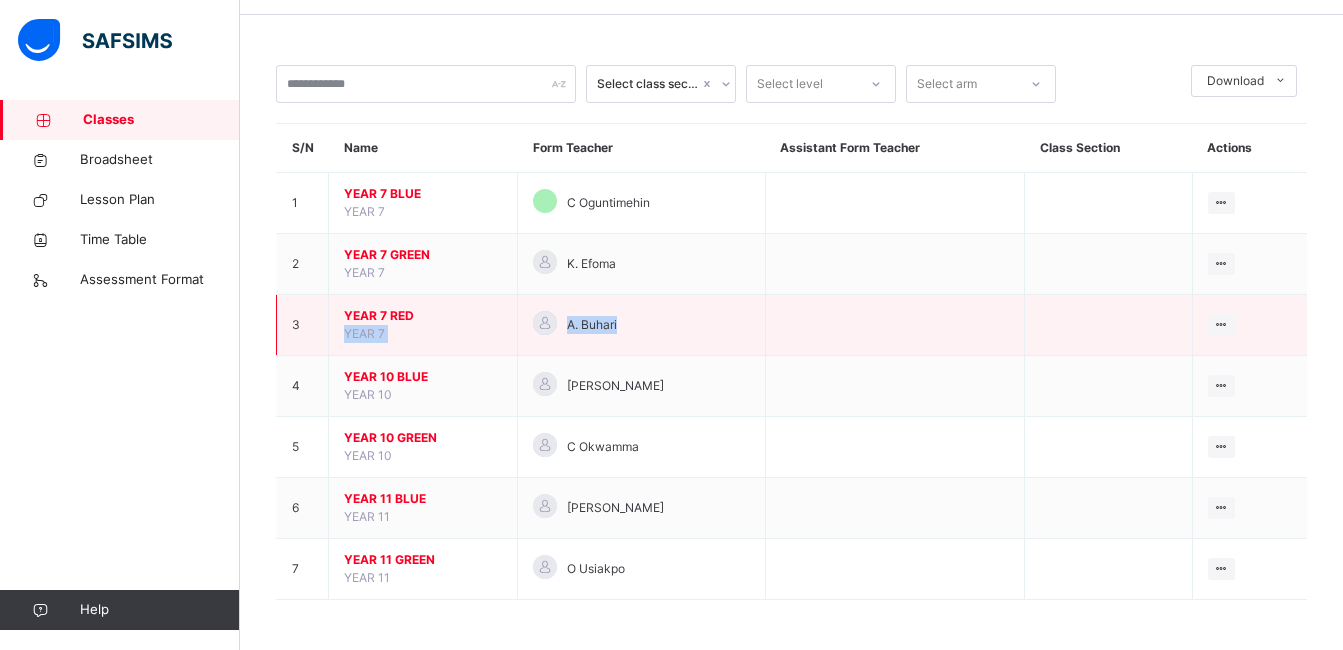 drag, startPoint x: 623, startPoint y: 324, endPoint x: 438, endPoint y: 324, distance: 185 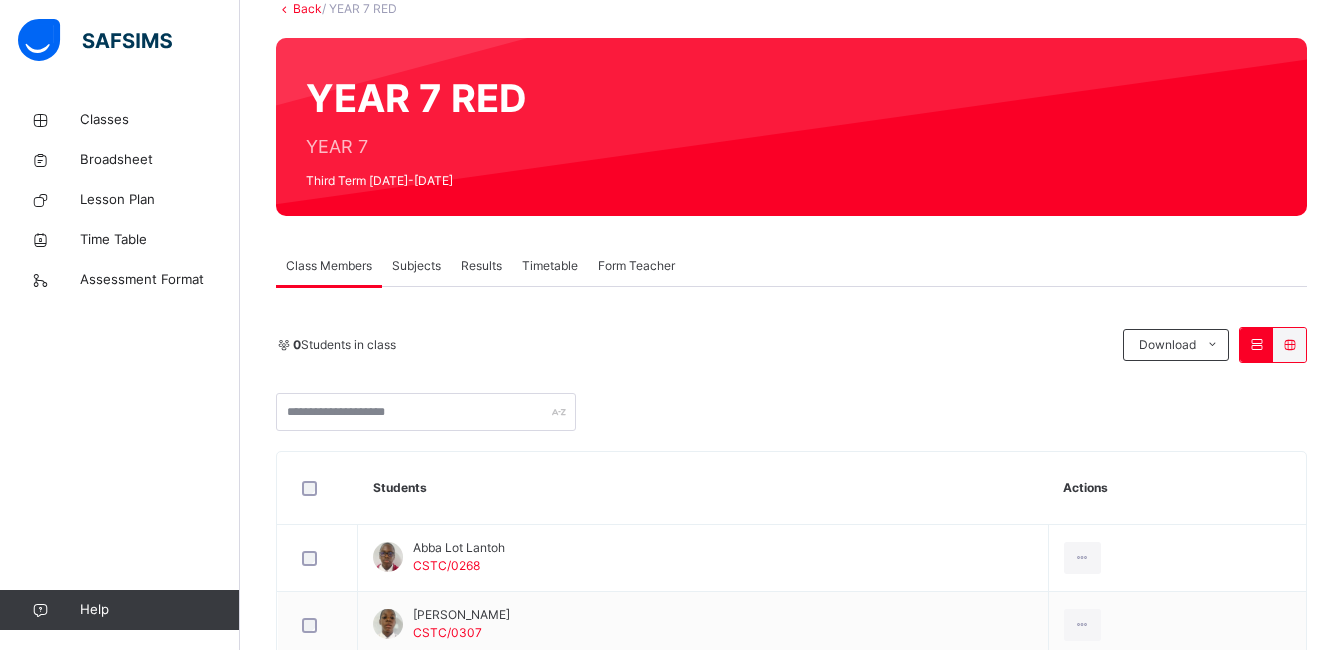 scroll, scrollTop: 131, scrollLeft: 0, axis: vertical 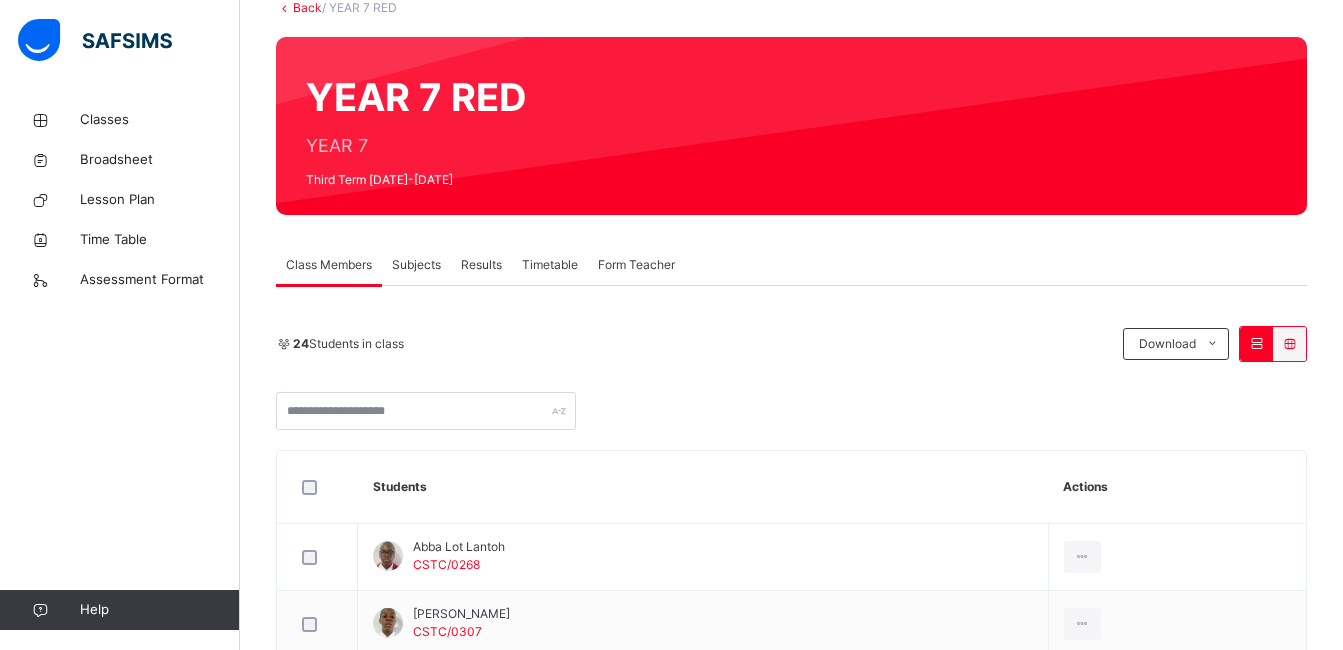 click on "Subjects" at bounding box center [416, 265] 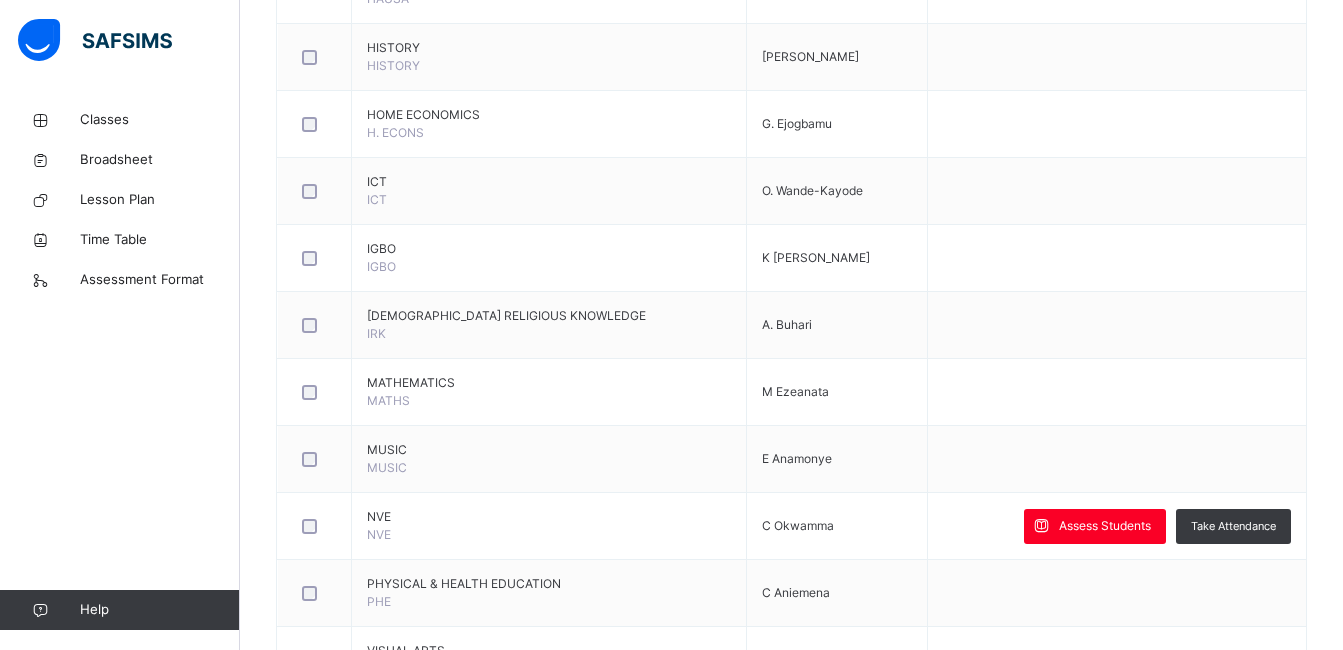 scroll, scrollTop: 1164, scrollLeft: 0, axis: vertical 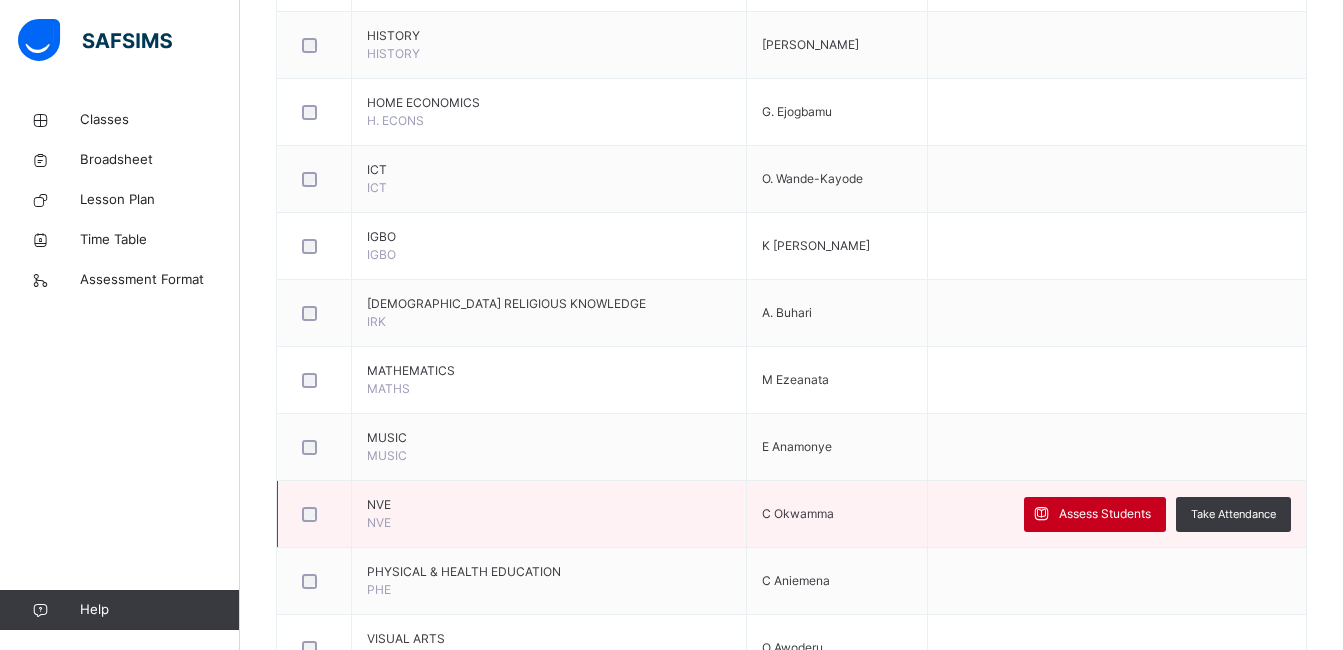 click on "Assess Students" at bounding box center [1105, 514] 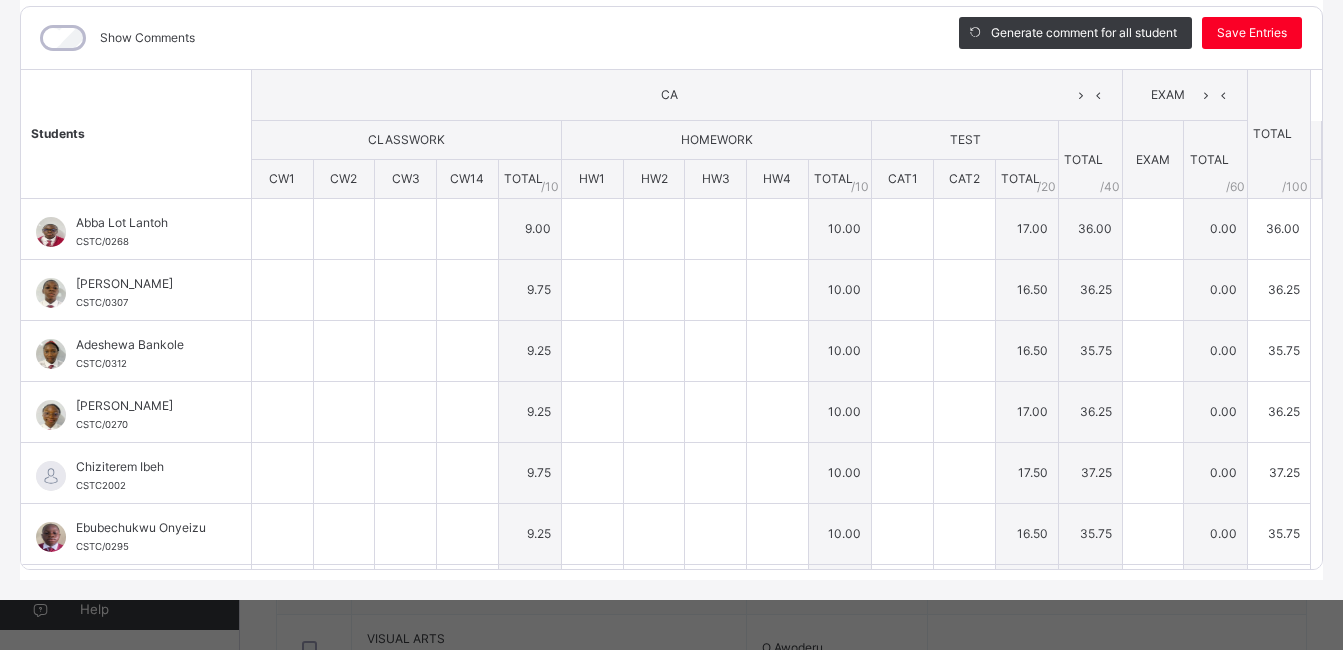 type on "*" 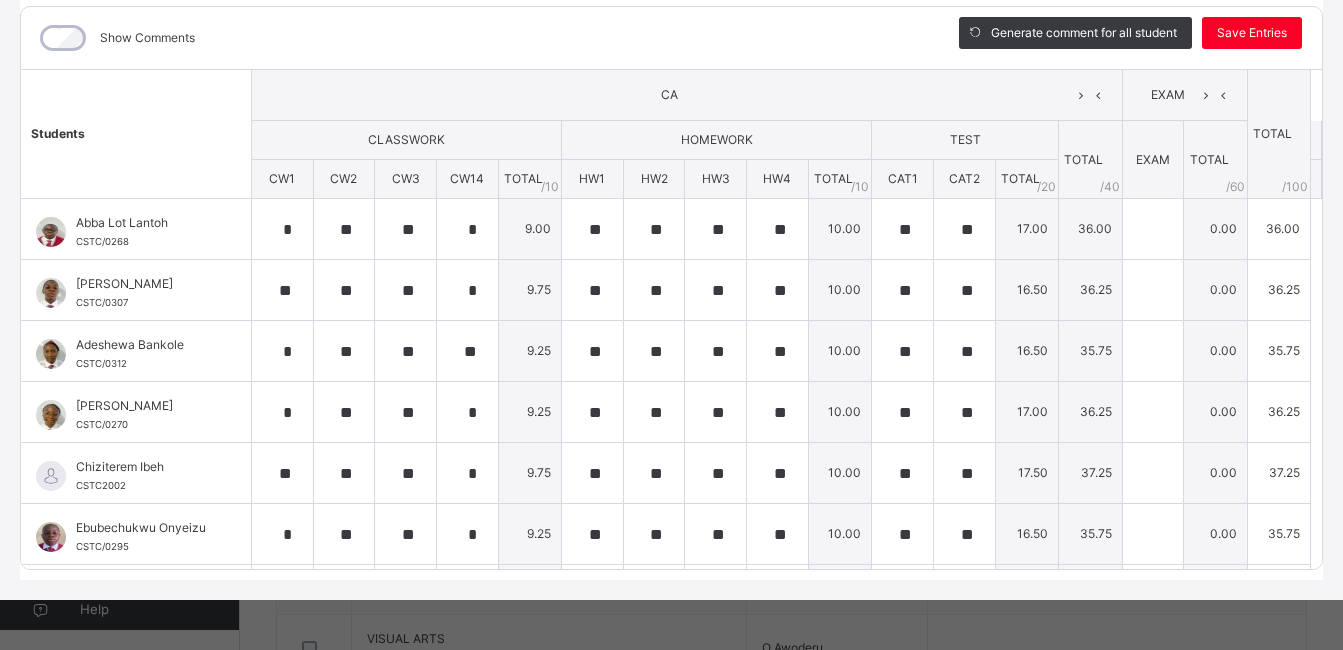 type on "**" 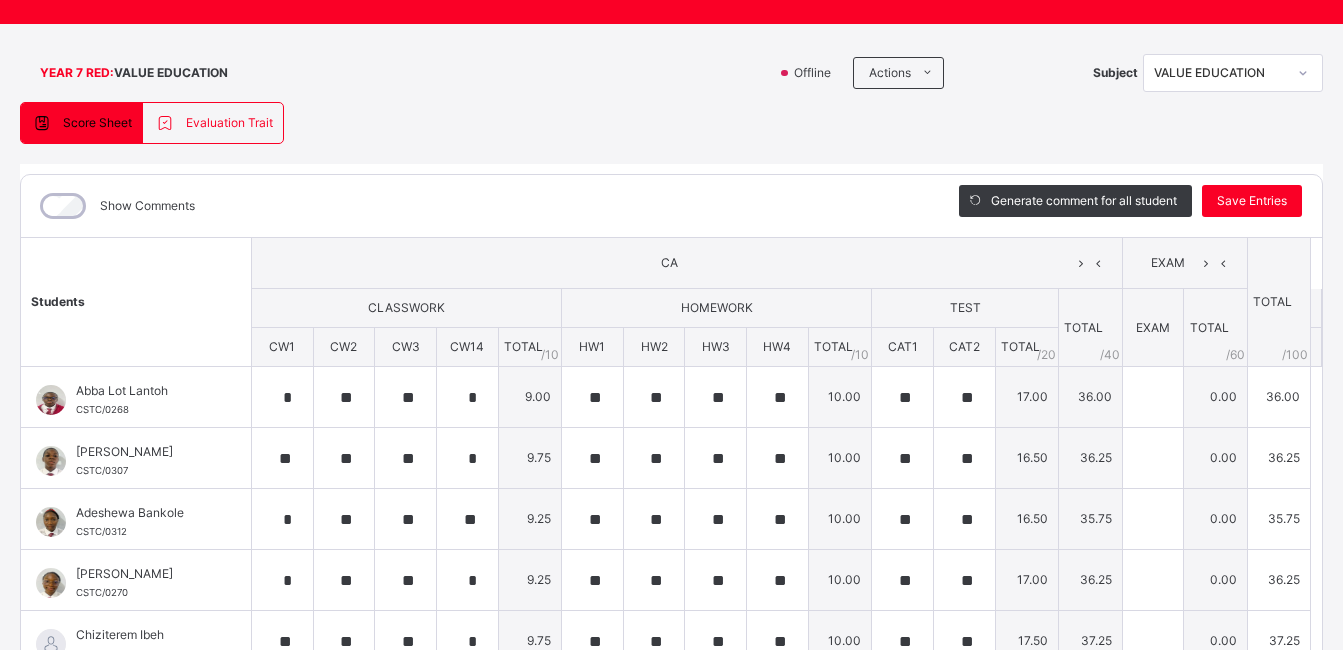 scroll, scrollTop: 92, scrollLeft: 0, axis: vertical 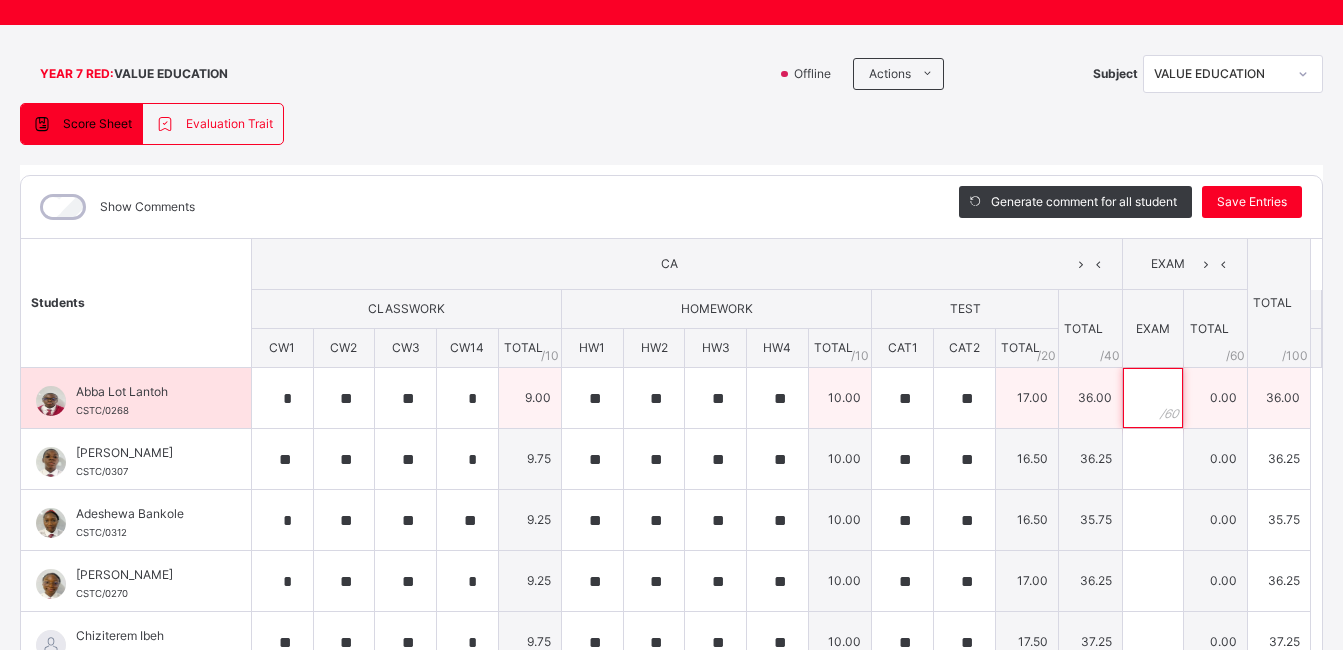 click at bounding box center (1153, 398) 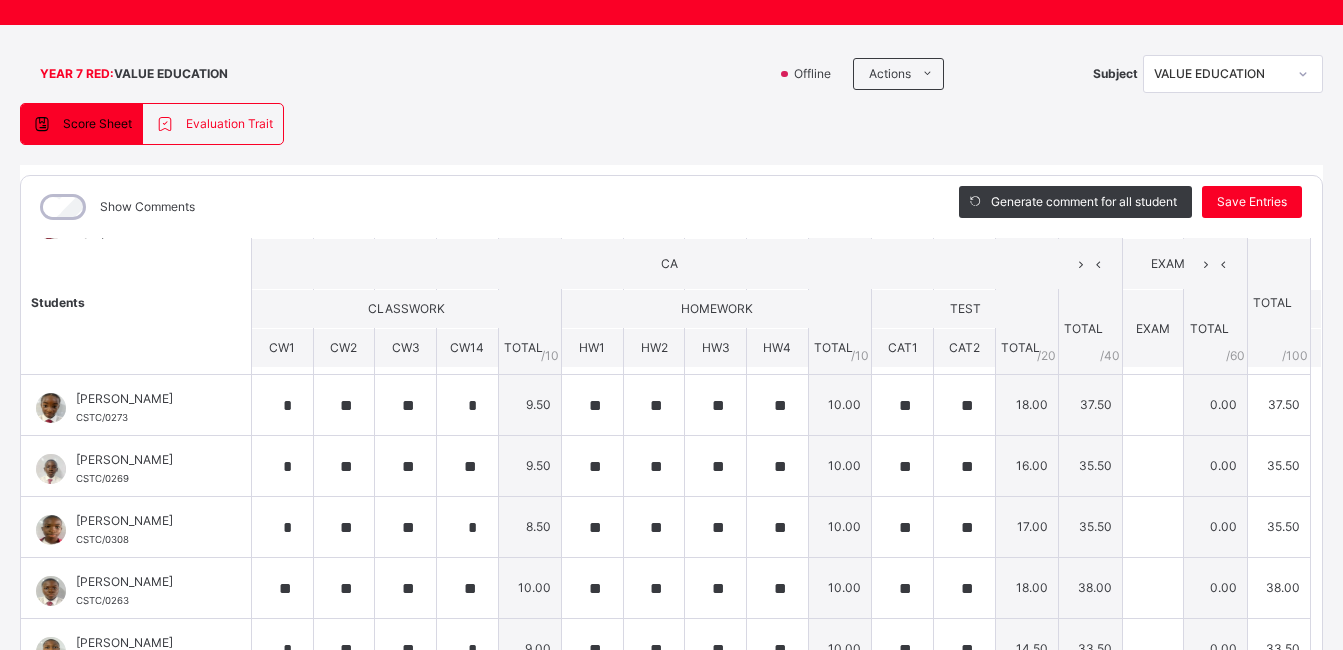 scroll, scrollTop: 1024, scrollLeft: 0, axis: vertical 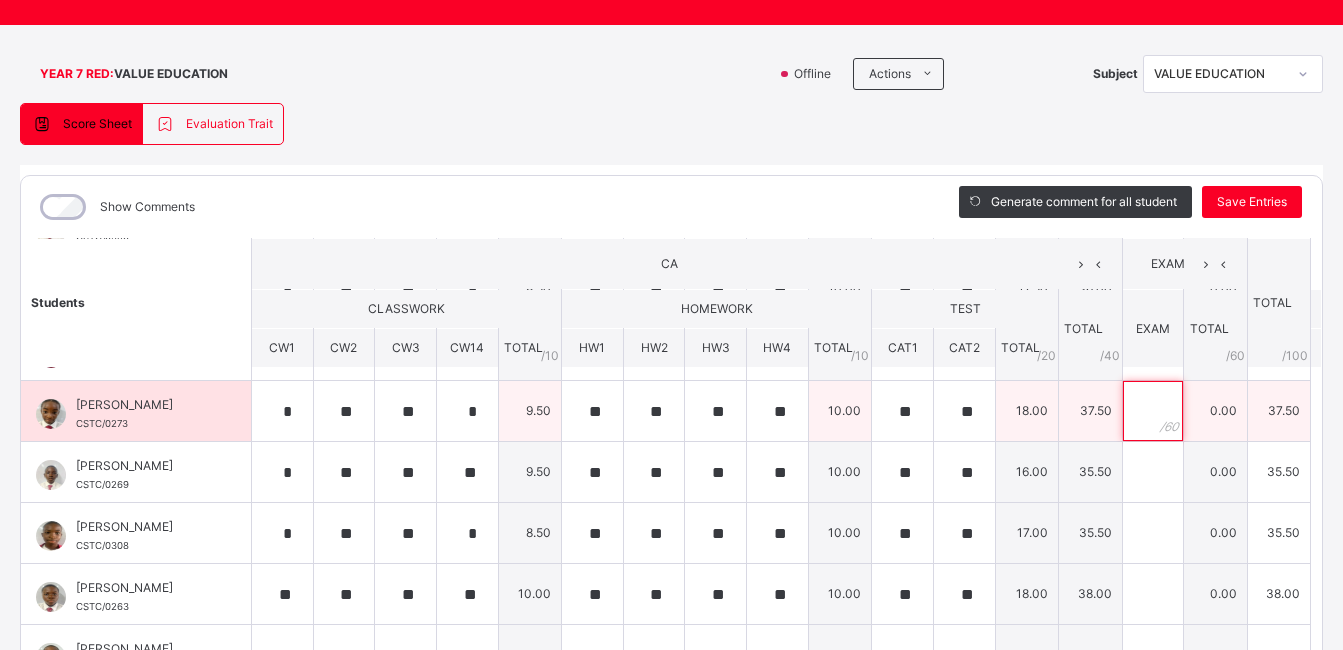 click at bounding box center [1153, 411] 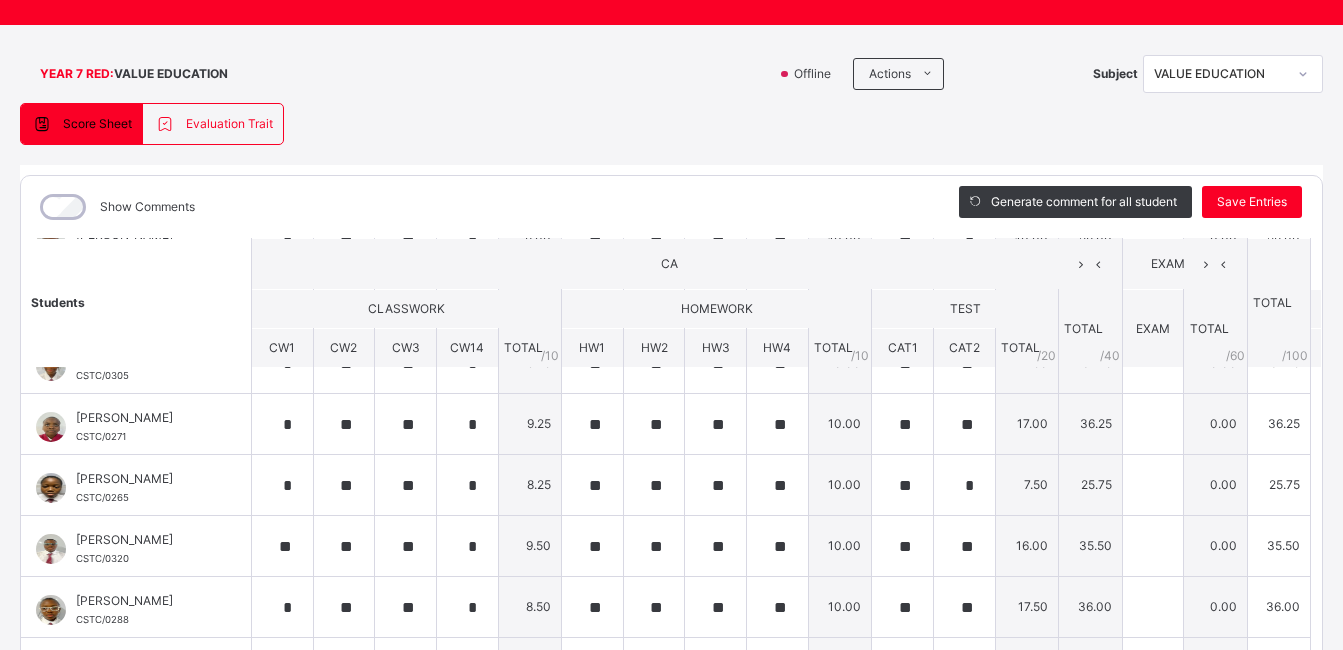 scroll, scrollTop: 704, scrollLeft: 0, axis: vertical 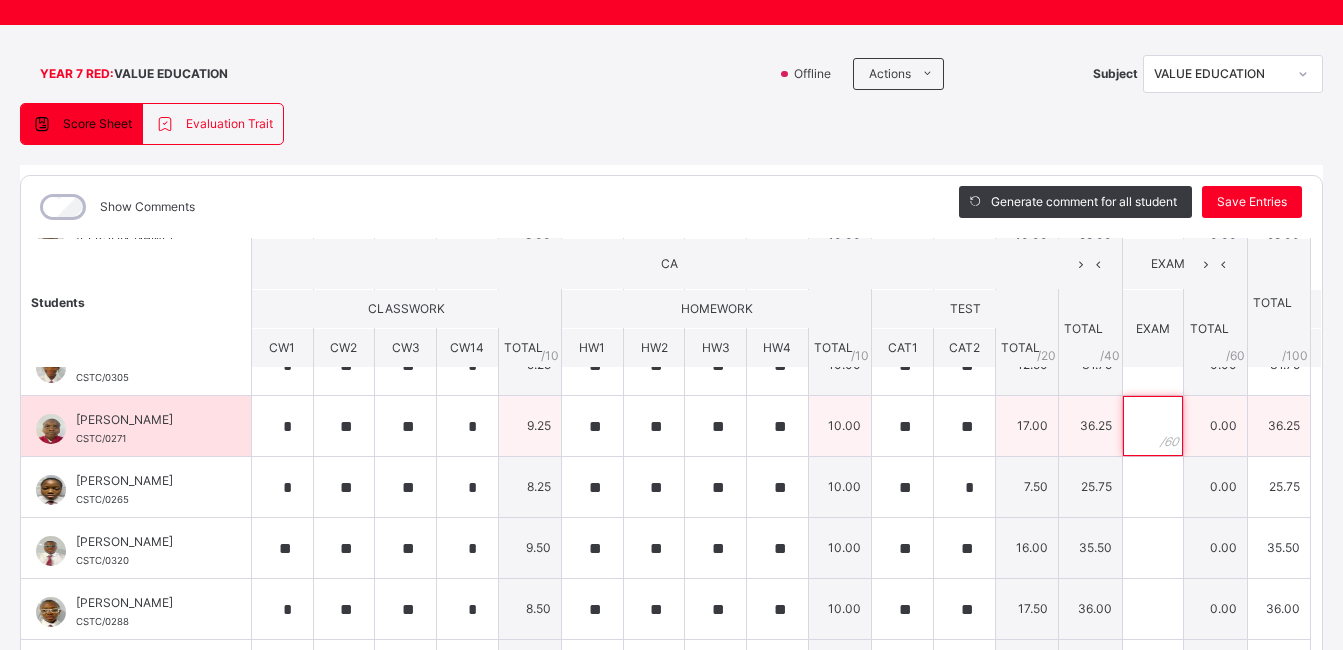 click at bounding box center (1153, 426) 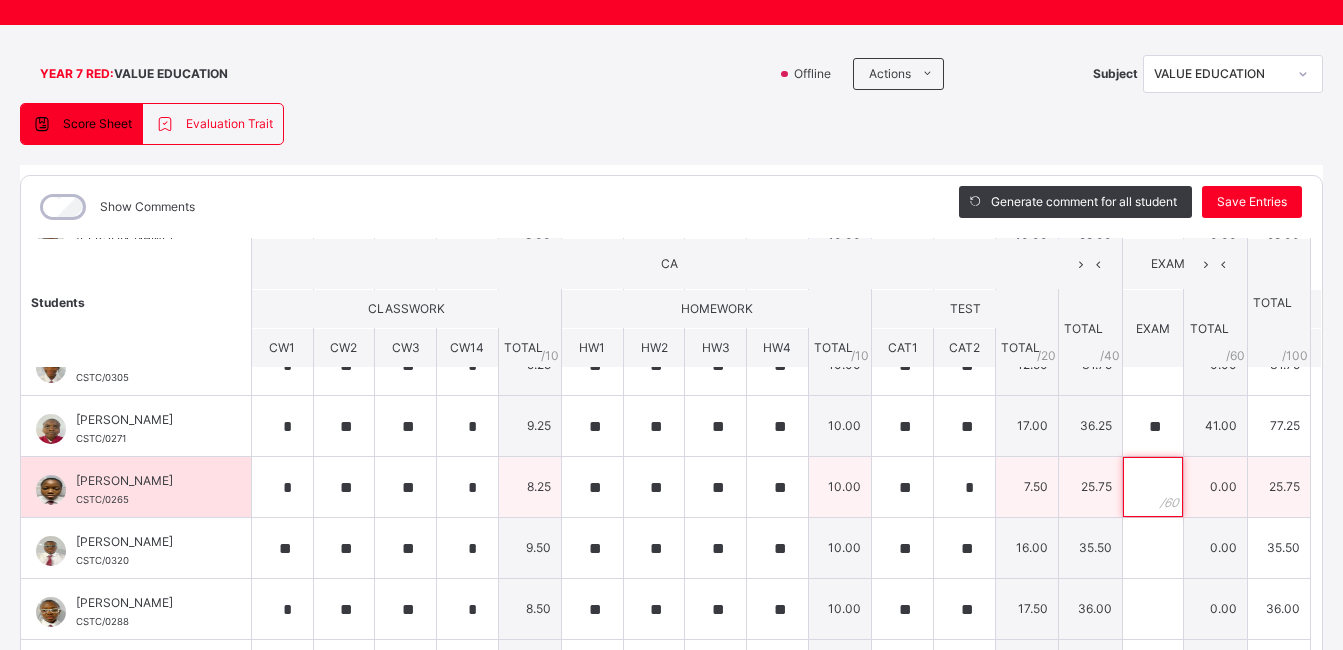 click at bounding box center (1153, 487) 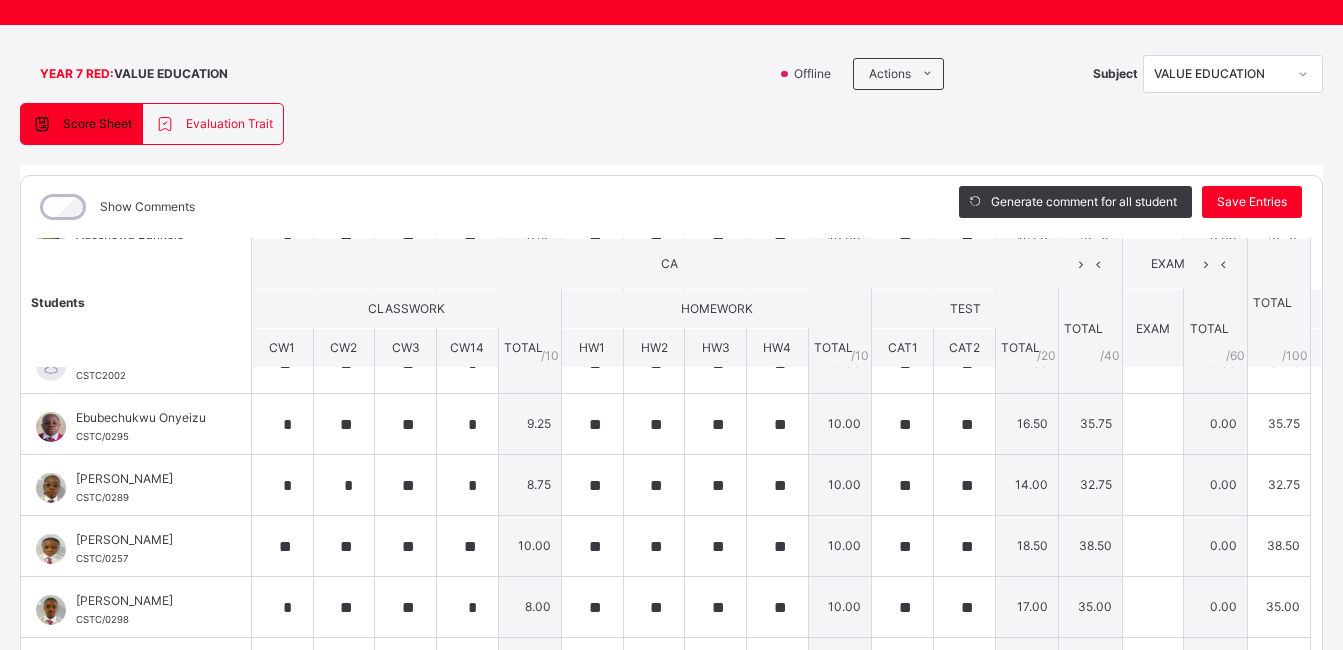 scroll, scrollTop: 278, scrollLeft: 0, axis: vertical 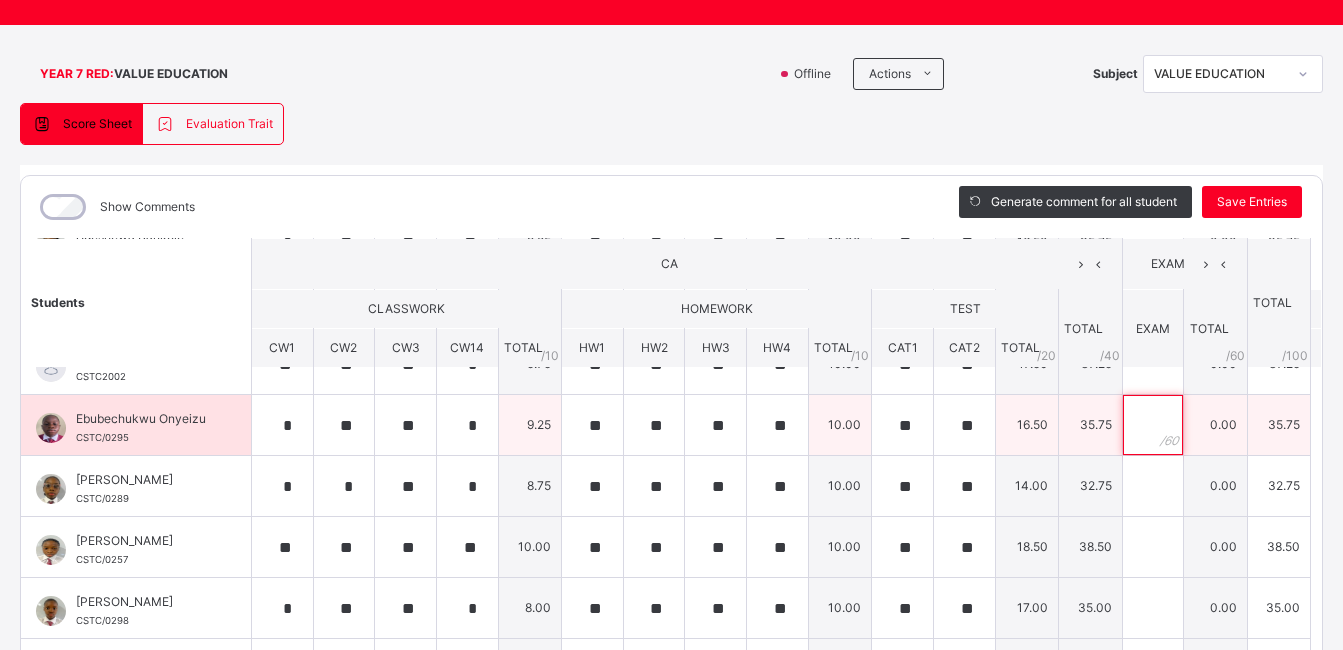 click at bounding box center (1153, 425) 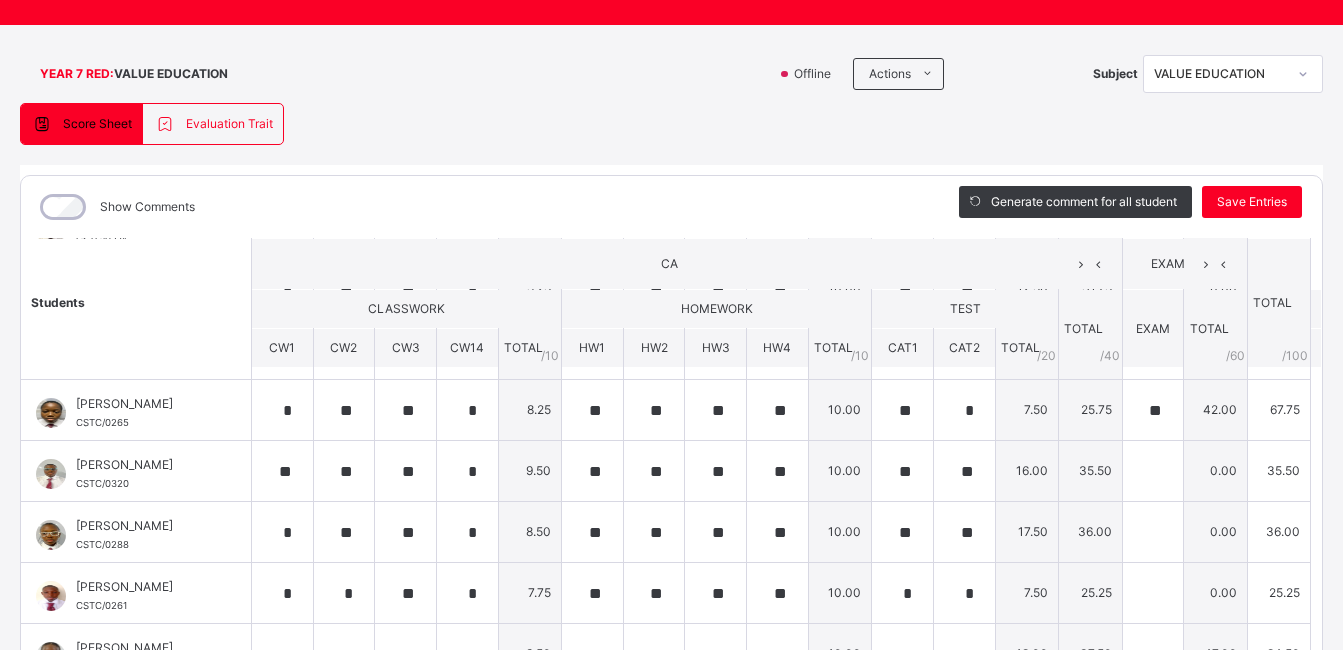 scroll, scrollTop: 782, scrollLeft: 0, axis: vertical 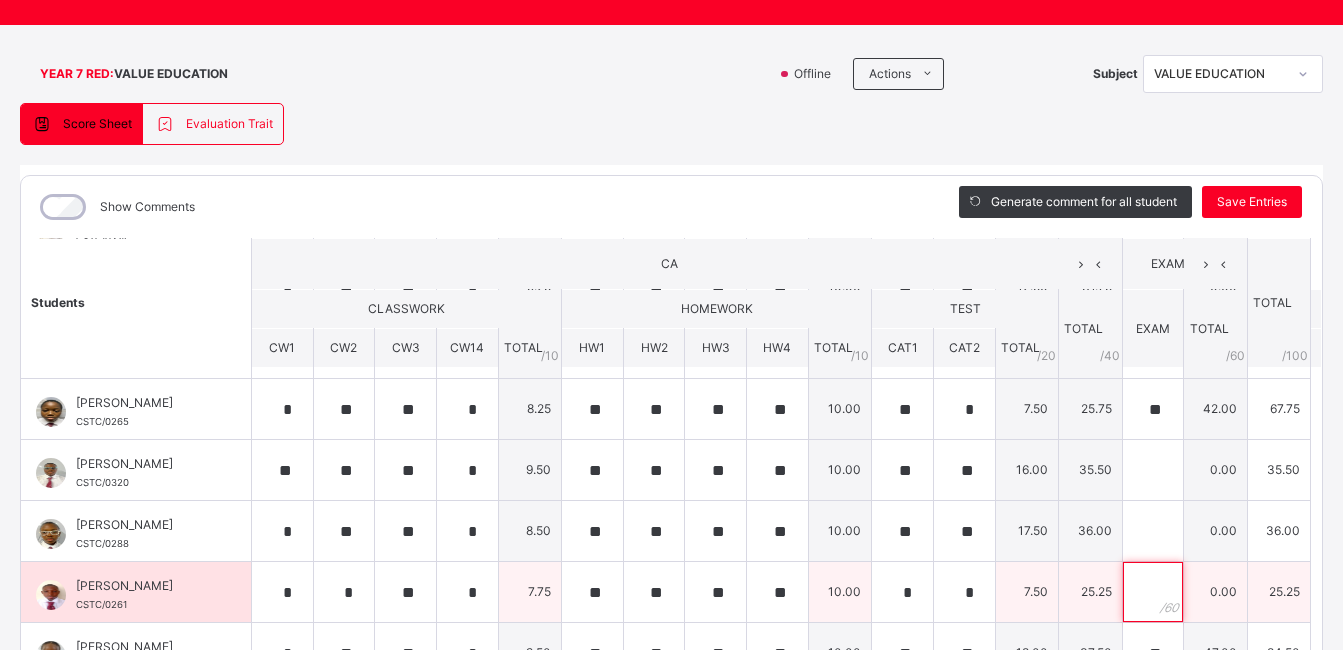 click at bounding box center (1153, 592) 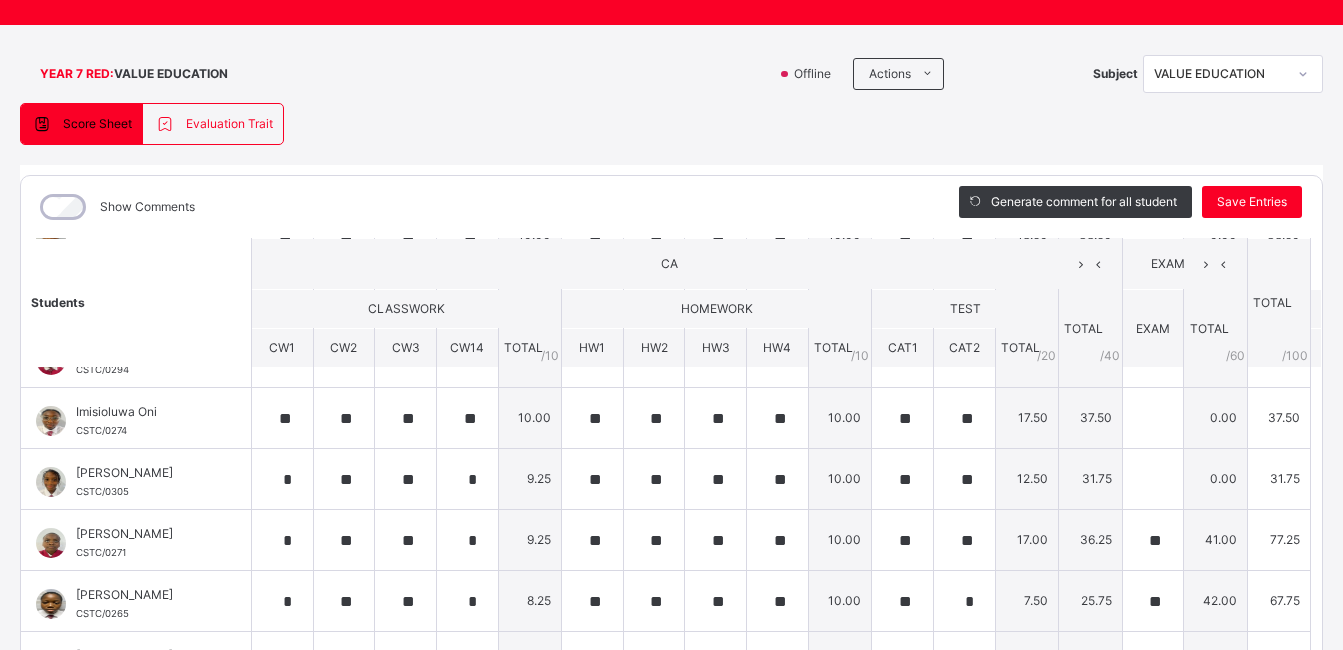 scroll, scrollTop: 589, scrollLeft: 0, axis: vertical 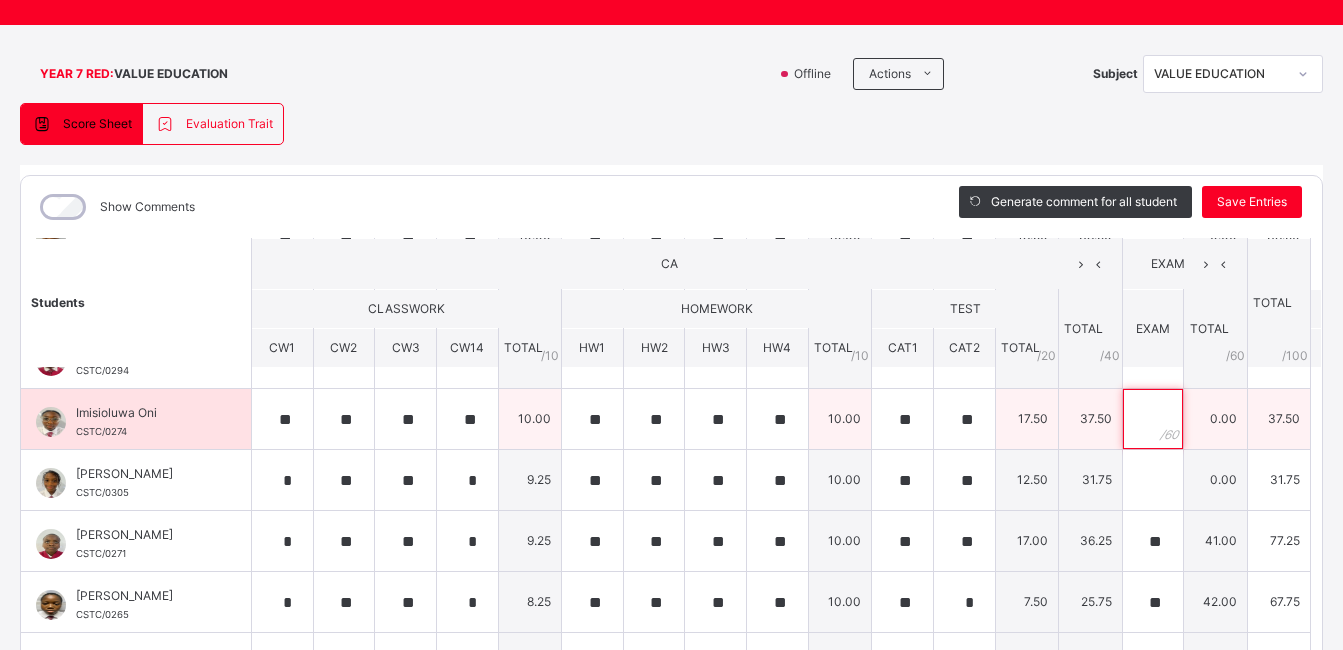 click at bounding box center (1153, 419) 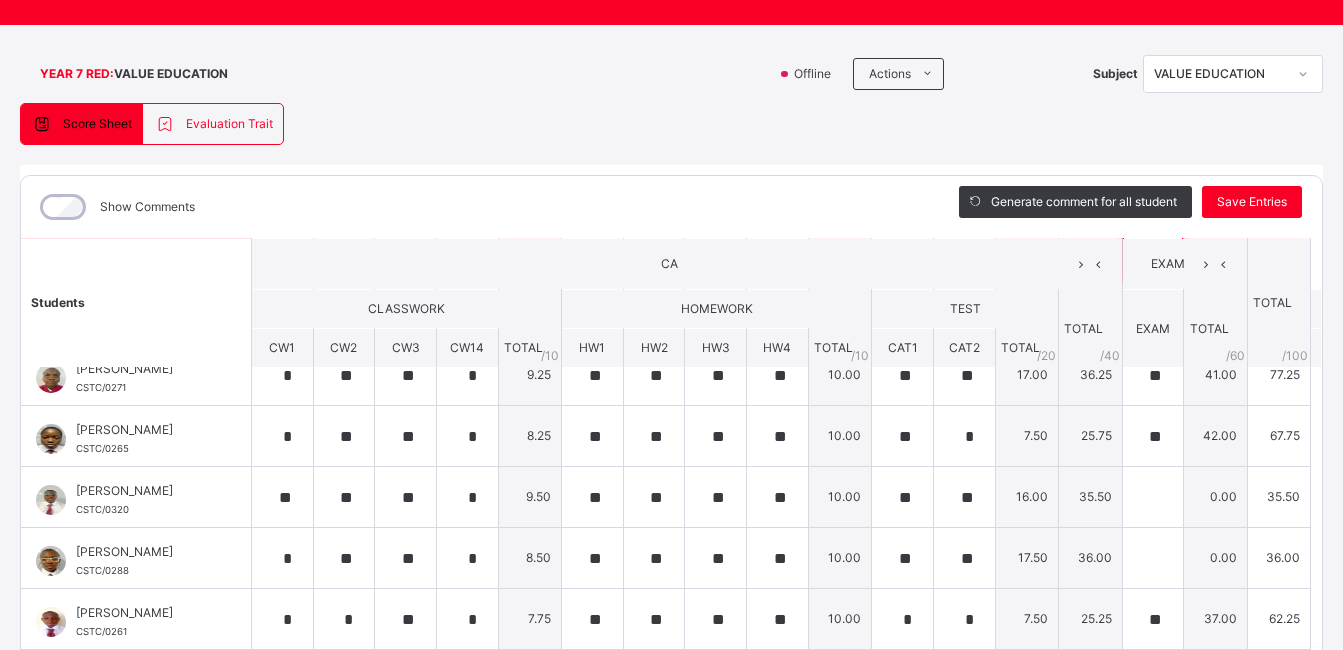 scroll, scrollTop: 758, scrollLeft: 0, axis: vertical 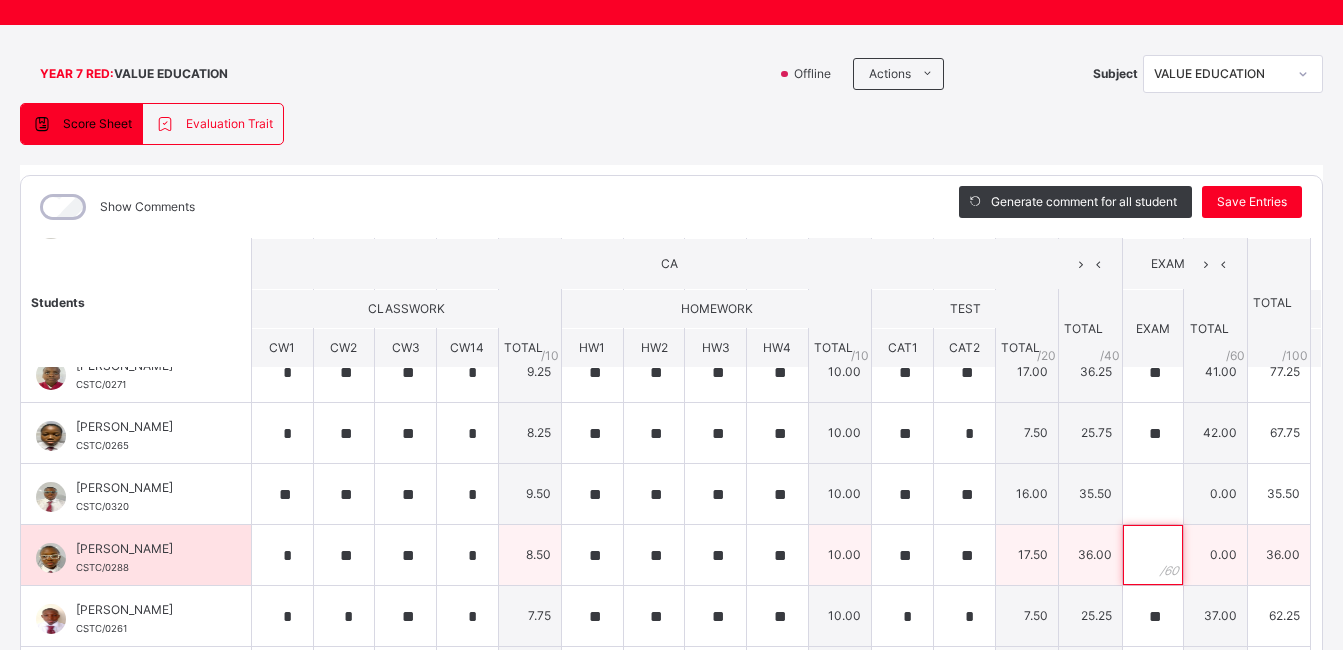 click at bounding box center (1153, 555) 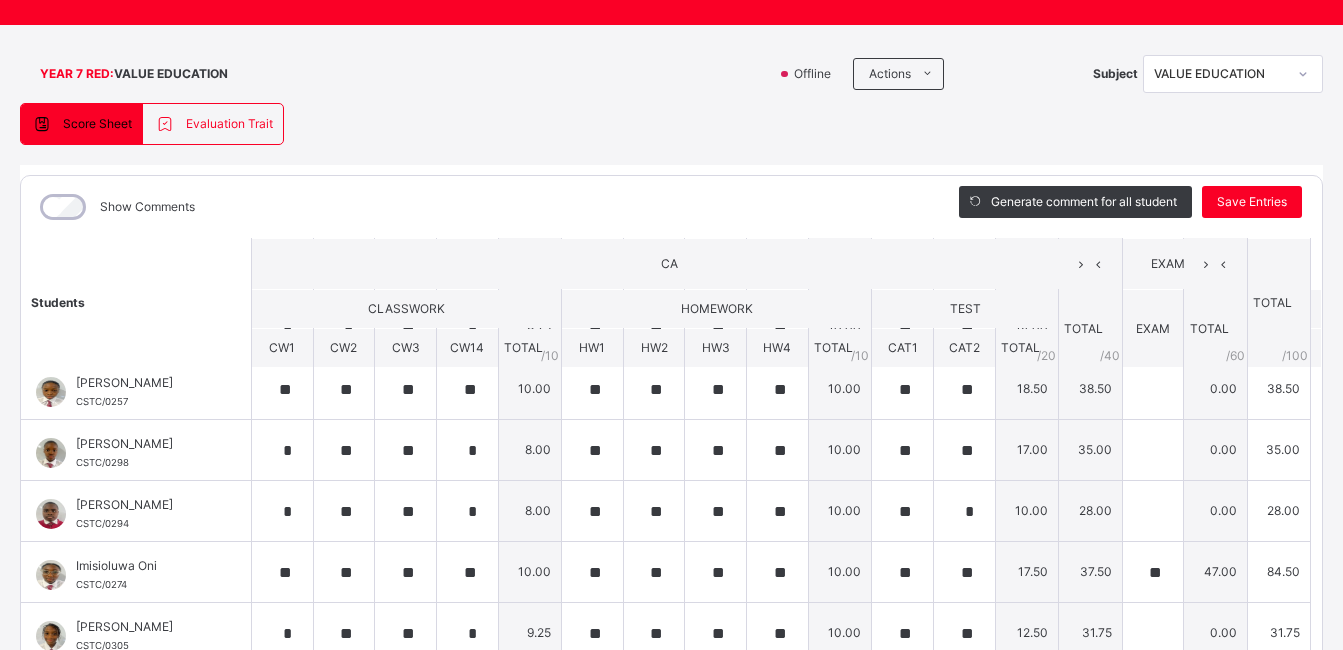 scroll, scrollTop: 422, scrollLeft: 0, axis: vertical 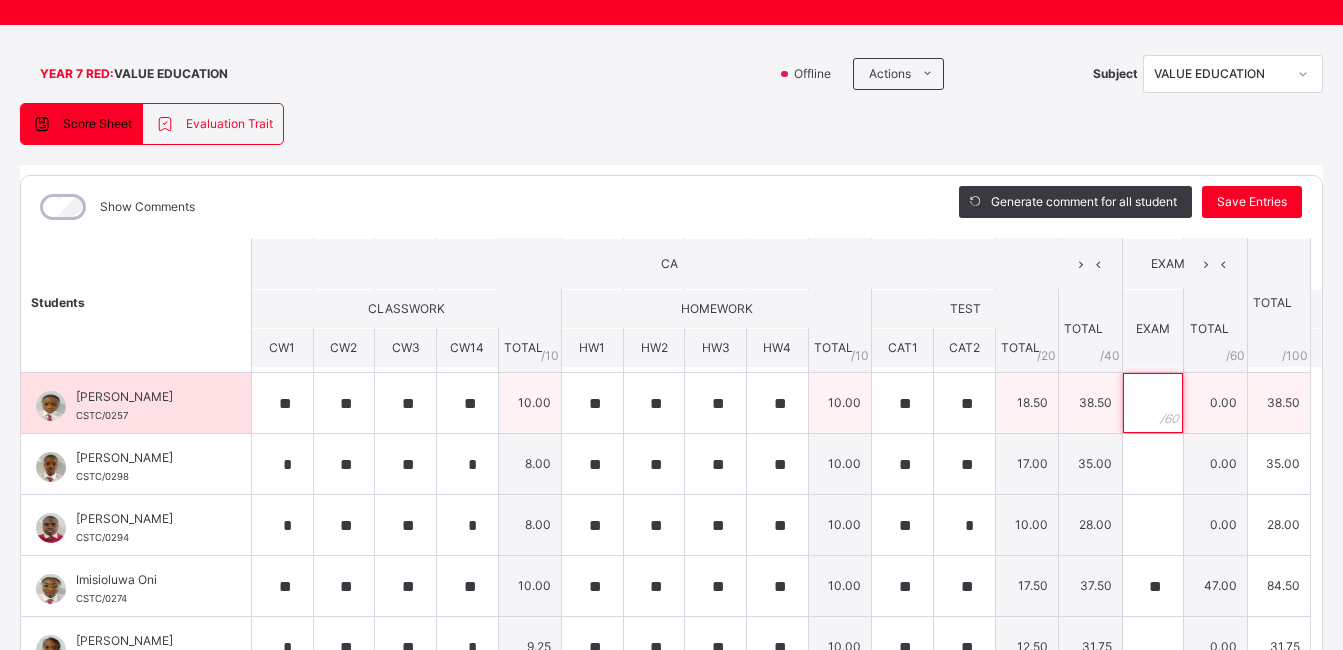 click at bounding box center [1153, 403] 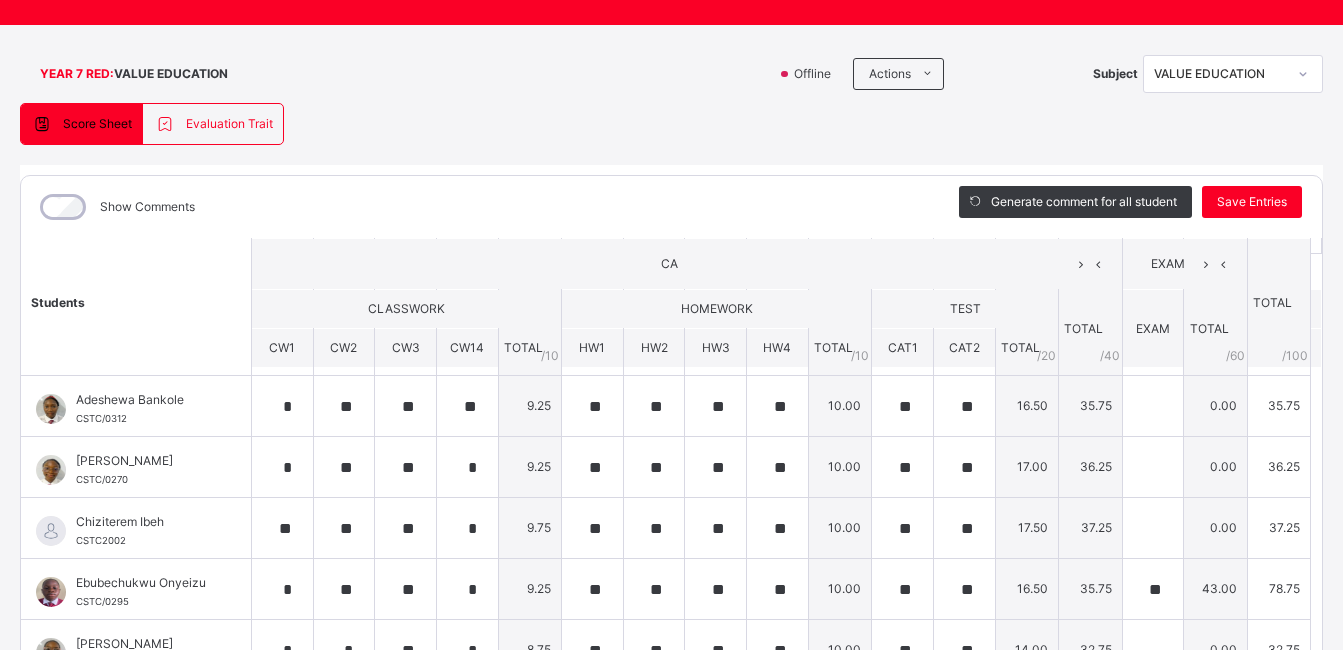 scroll, scrollTop: 113, scrollLeft: 0, axis: vertical 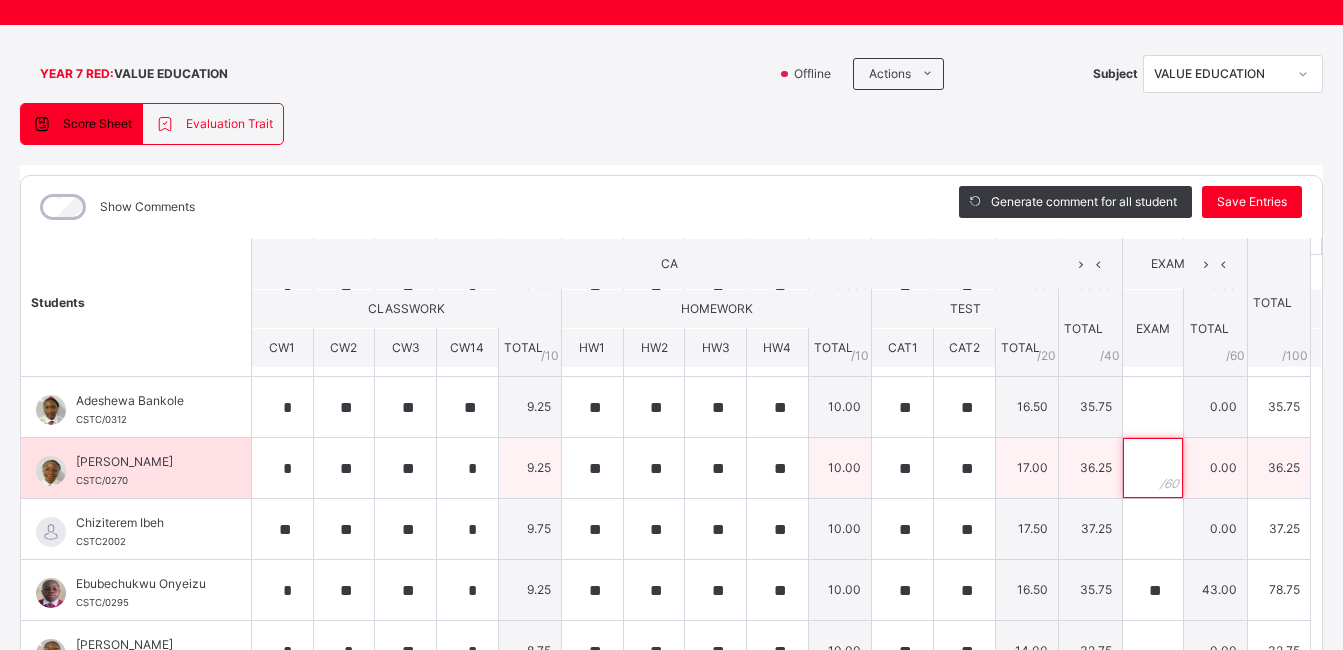 click at bounding box center (1153, 468) 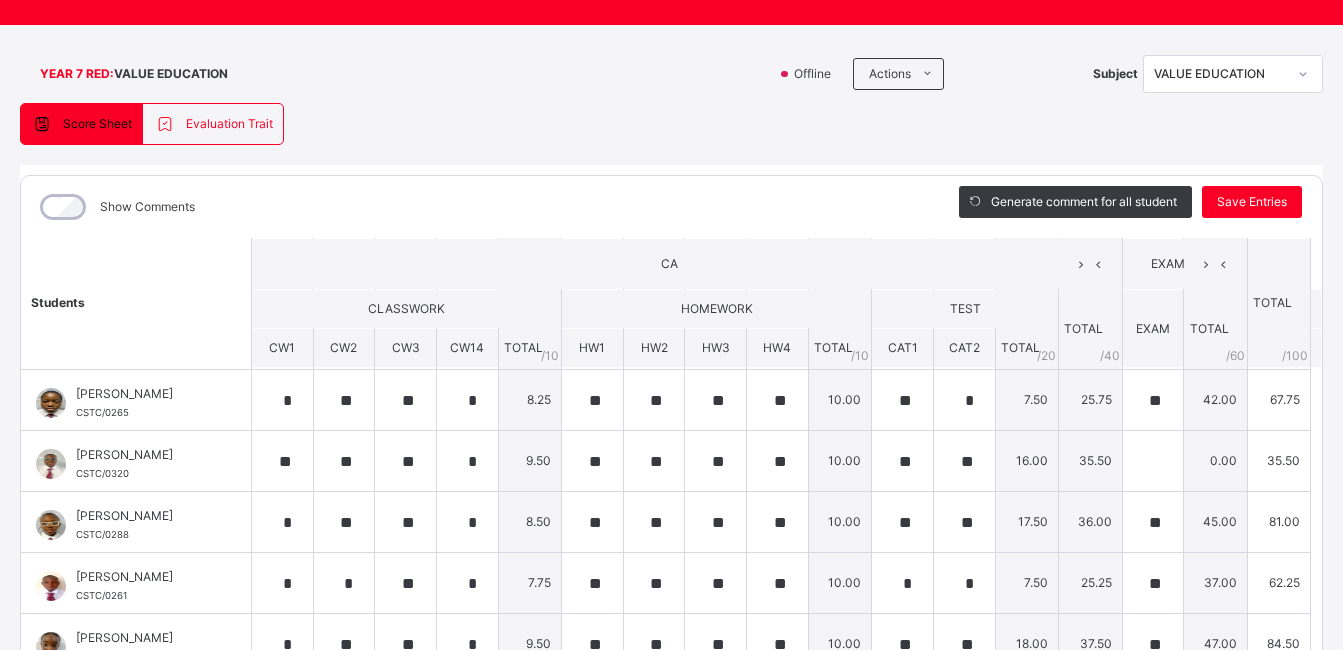 scroll, scrollTop: 792, scrollLeft: 0, axis: vertical 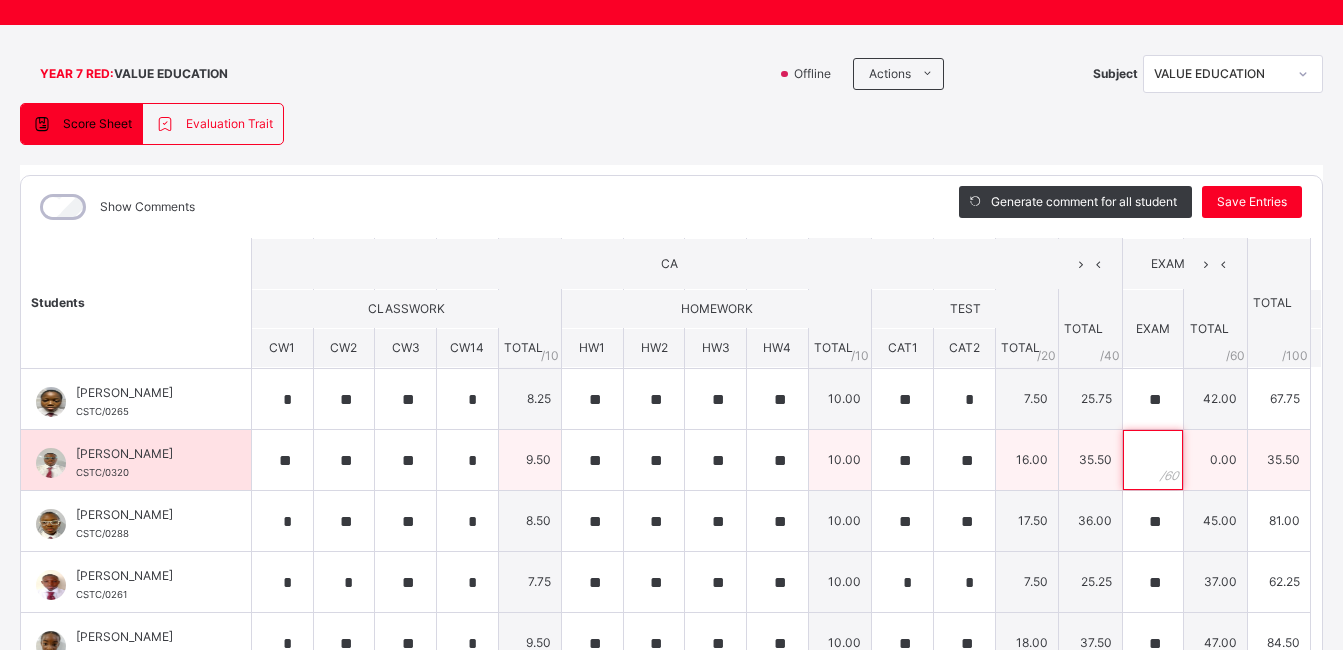 click at bounding box center (1153, 460) 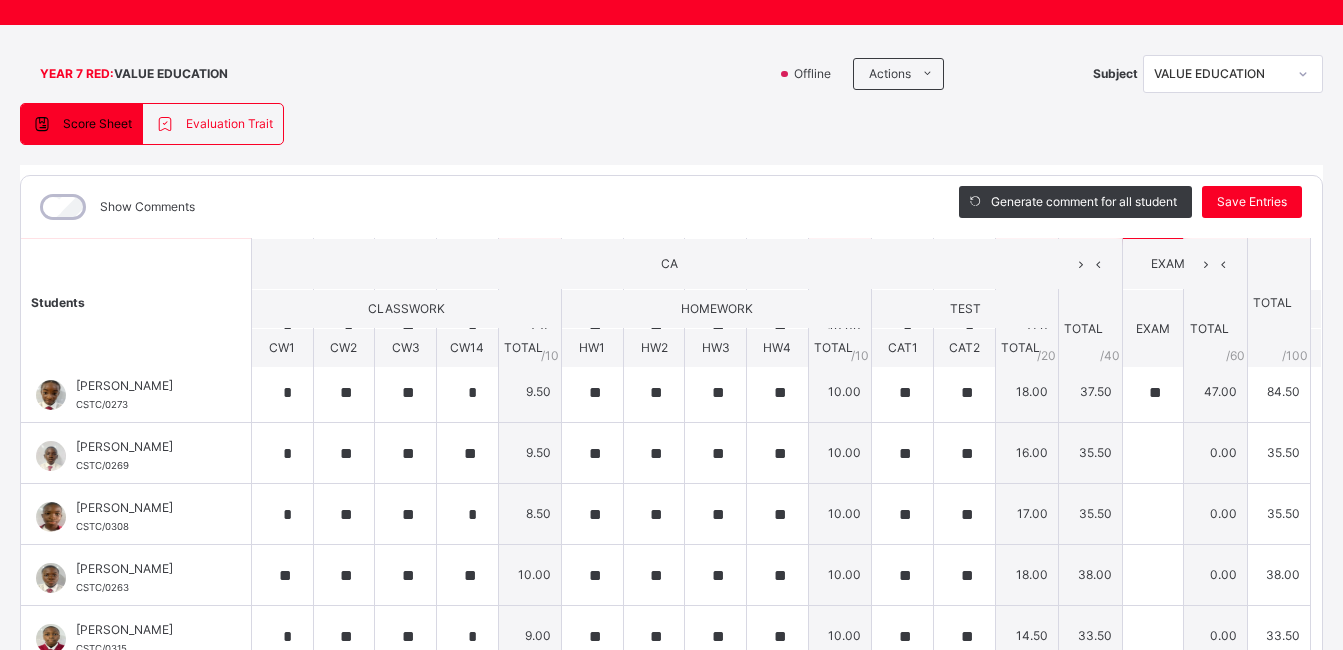 scroll, scrollTop: 1044, scrollLeft: 0, axis: vertical 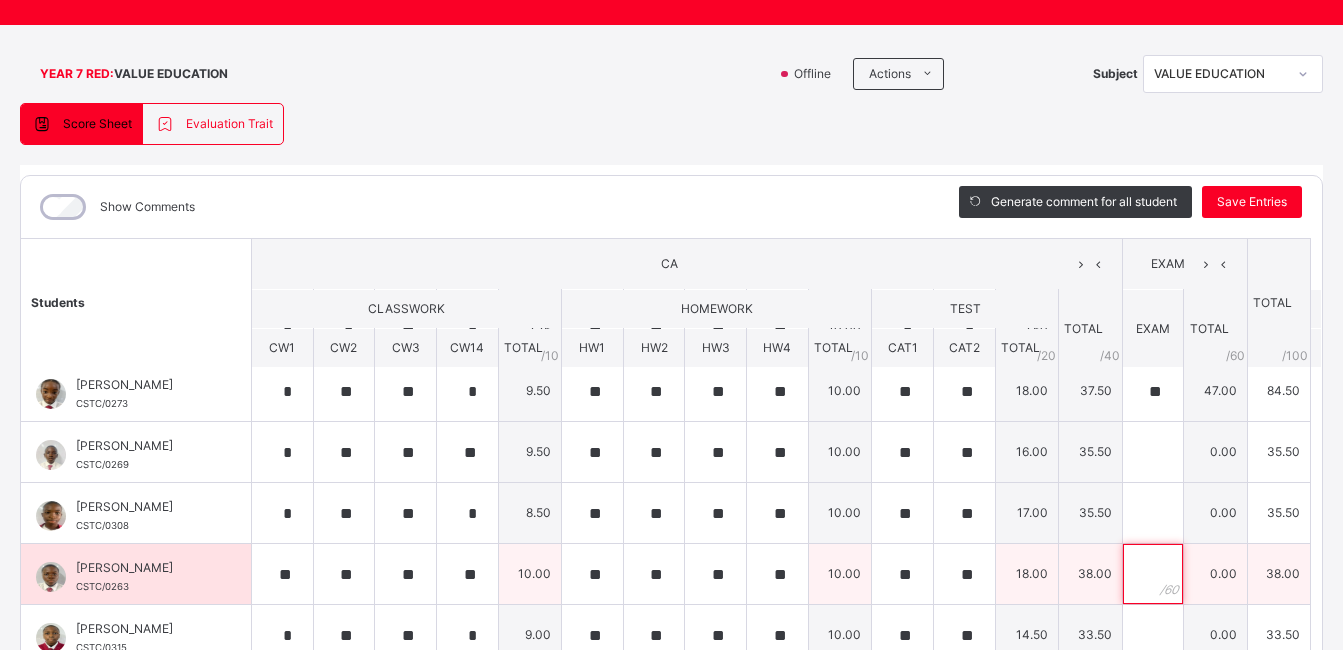 click at bounding box center [1153, 574] 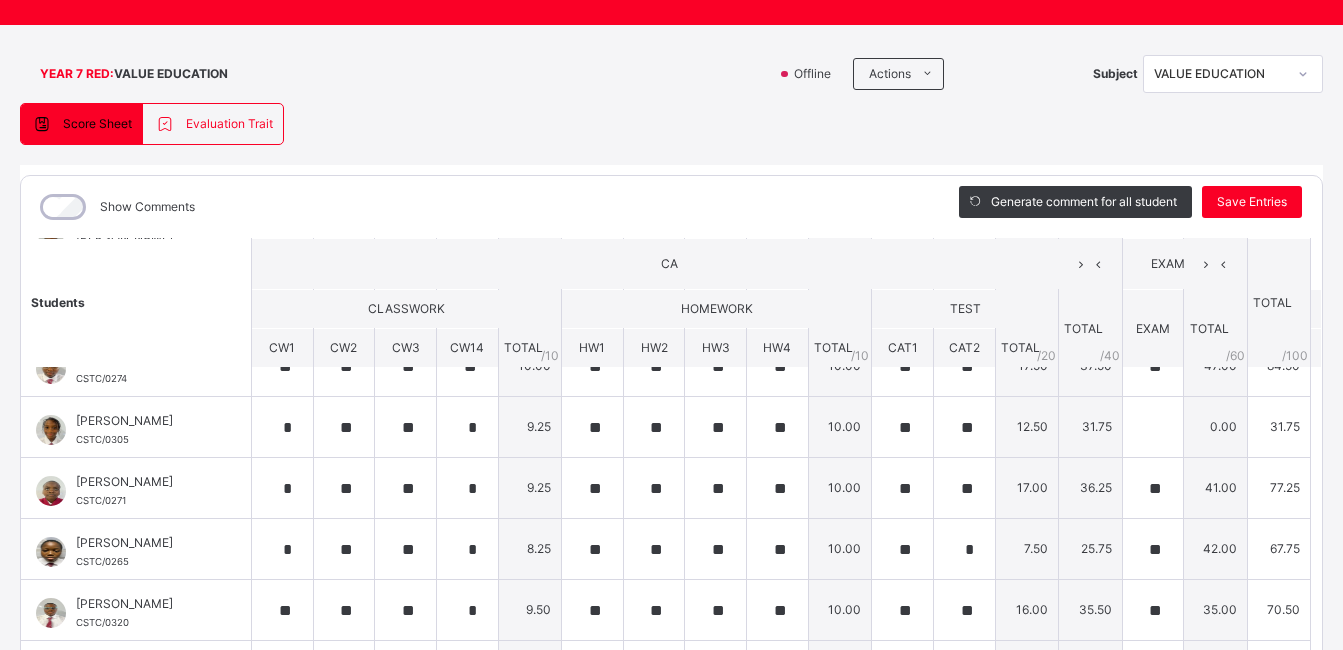 scroll, scrollTop: 638, scrollLeft: 0, axis: vertical 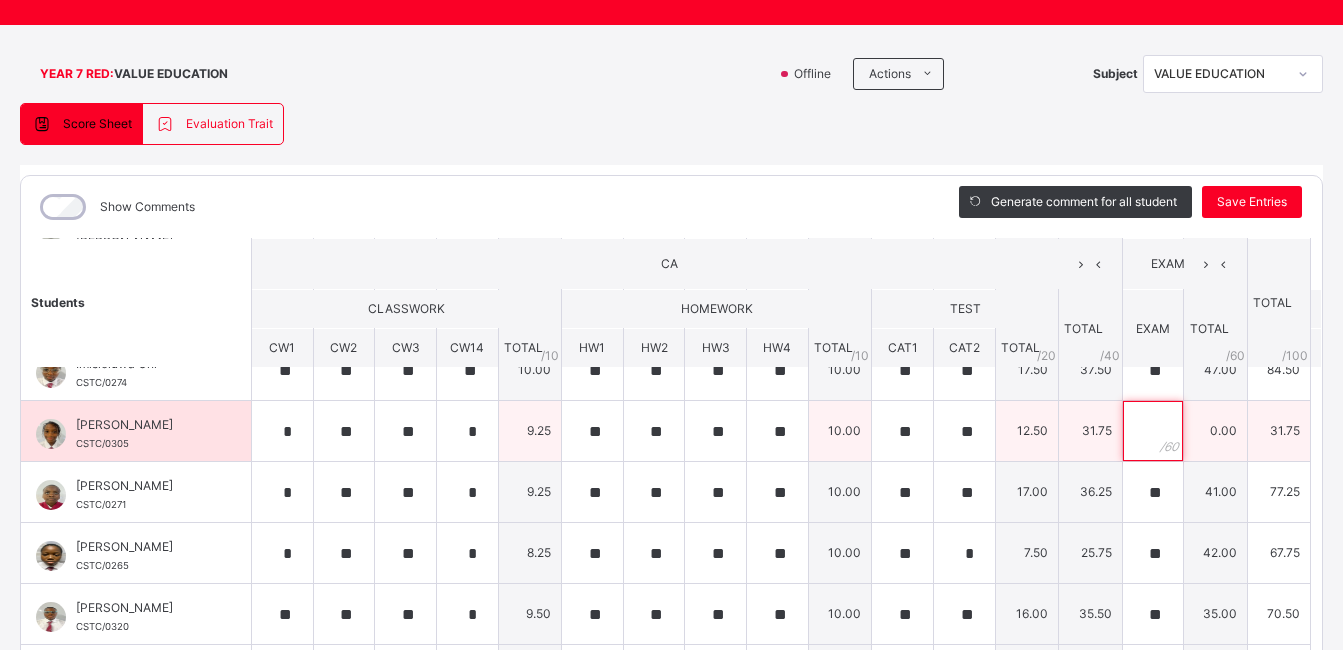 click at bounding box center [1153, 431] 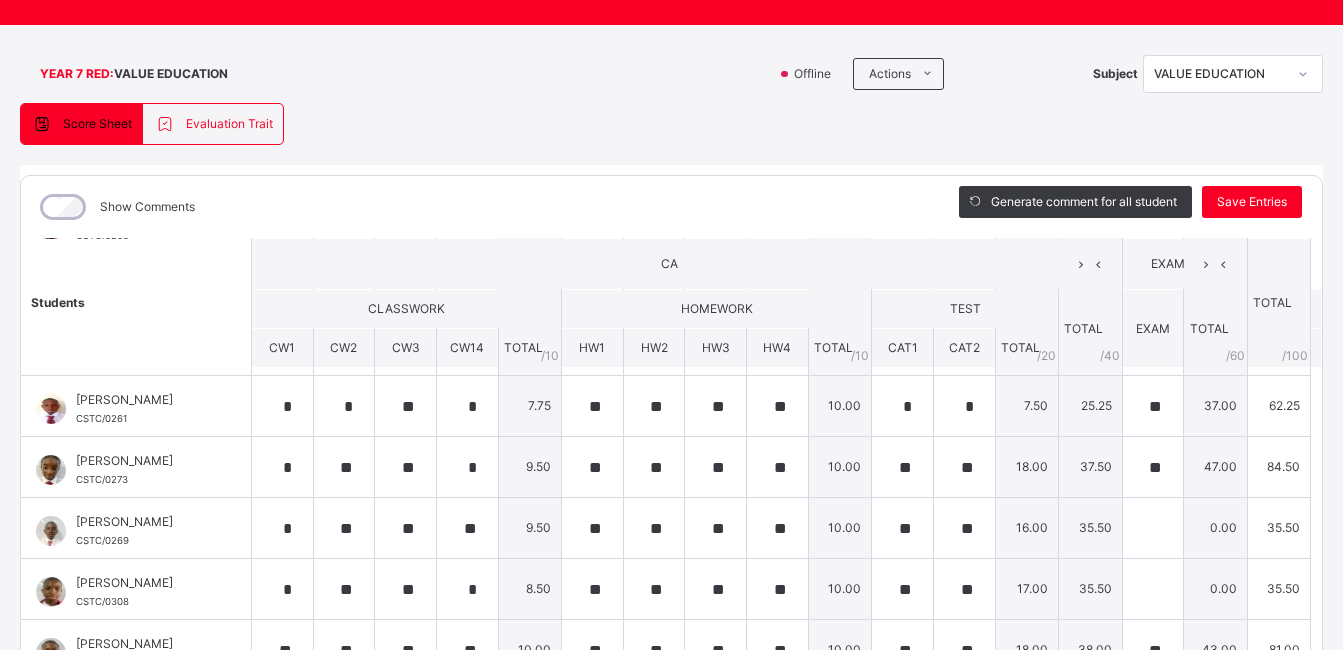 scroll, scrollTop: 1094, scrollLeft: 0, axis: vertical 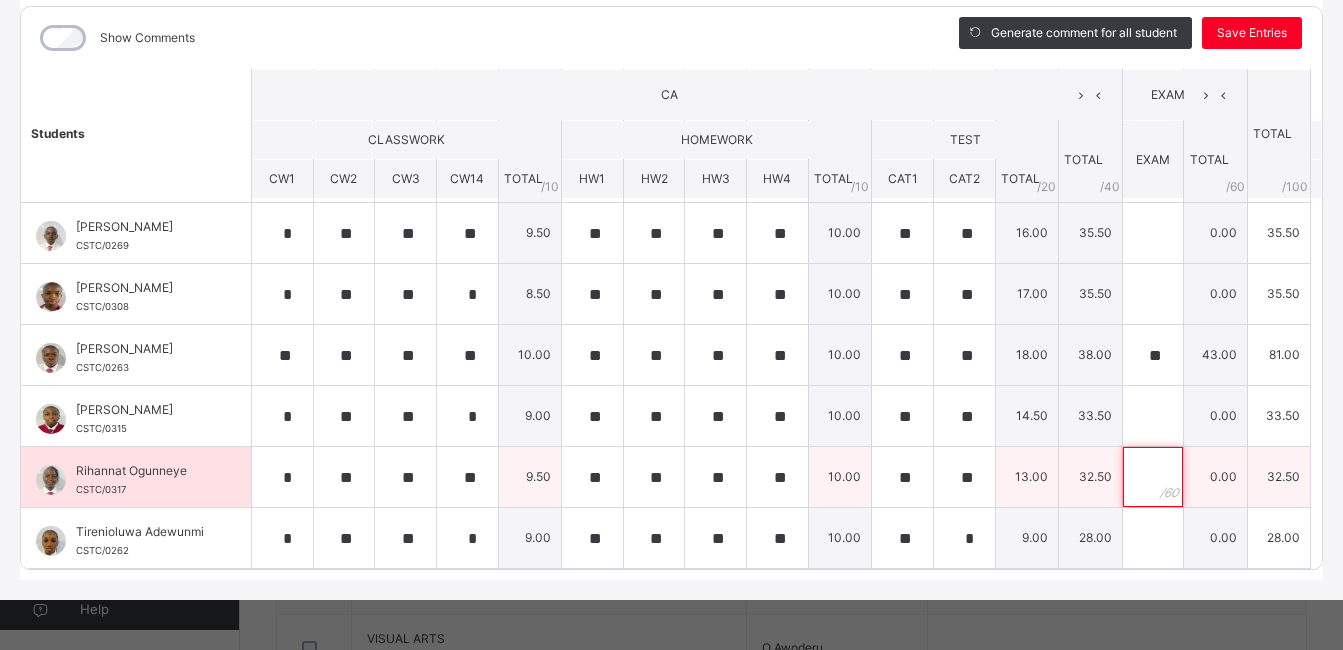 click at bounding box center (1153, 477) 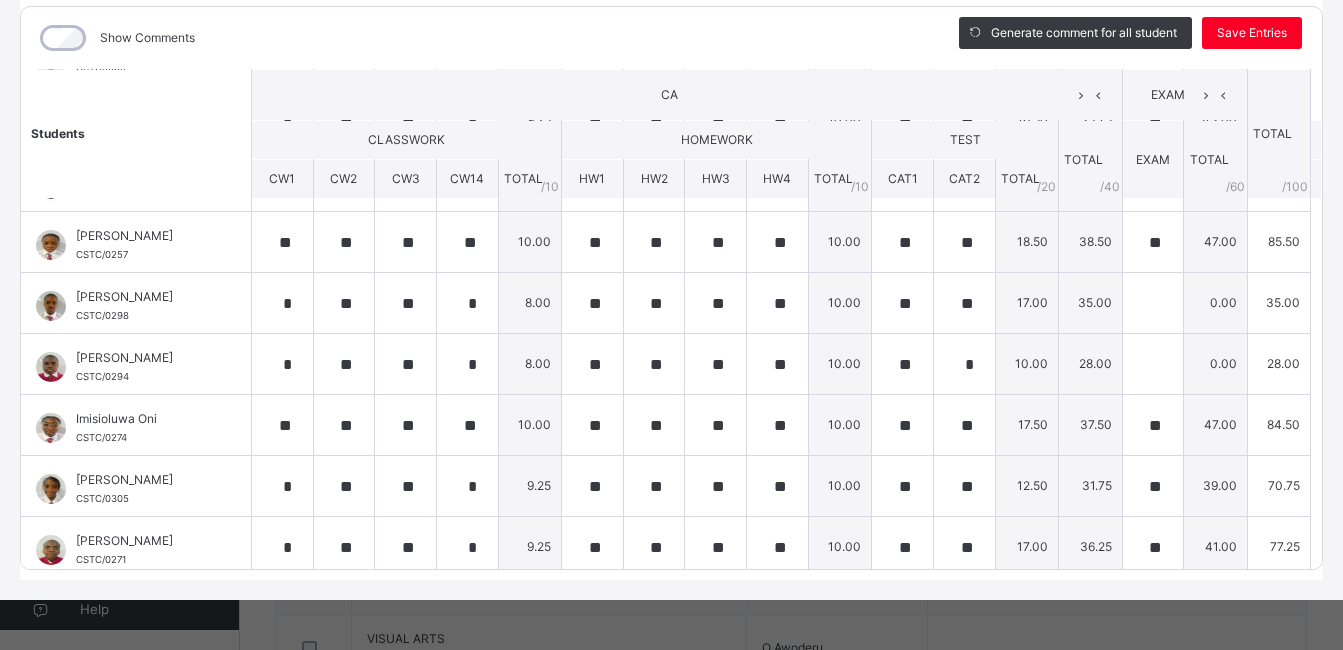 scroll, scrollTop: 408, scrollLeft: 0, axis: vertical 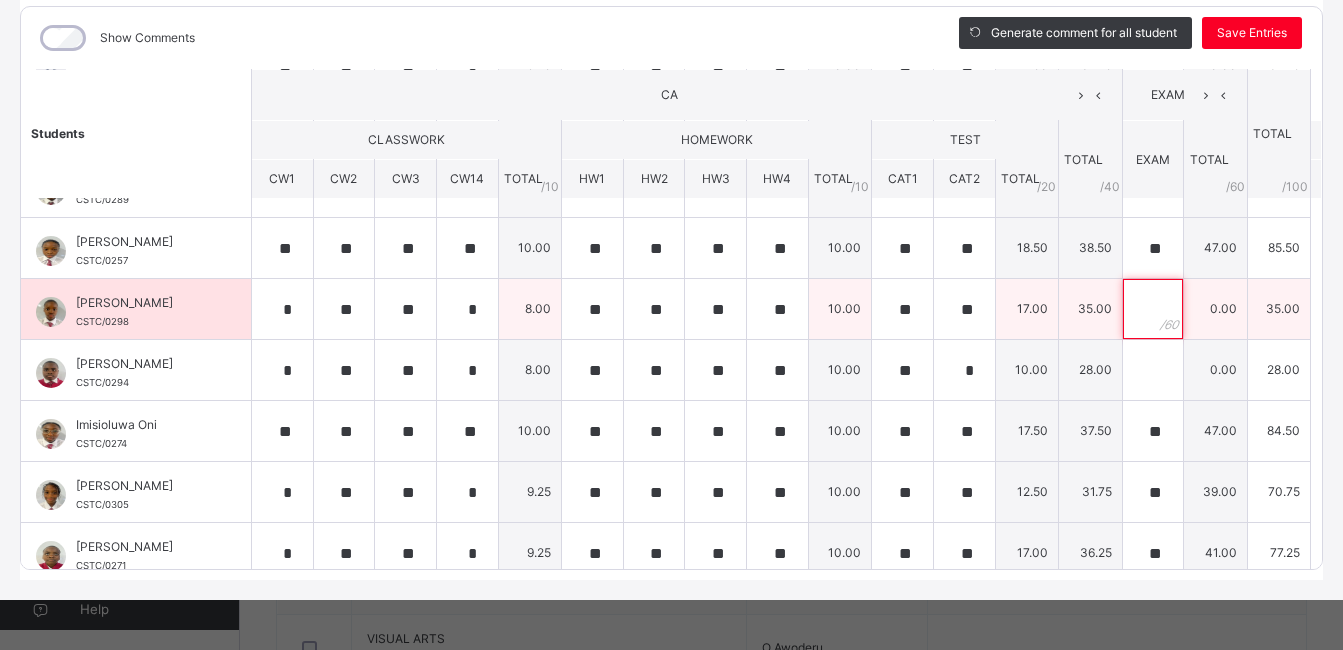 click at bounding box center [1153, 309] 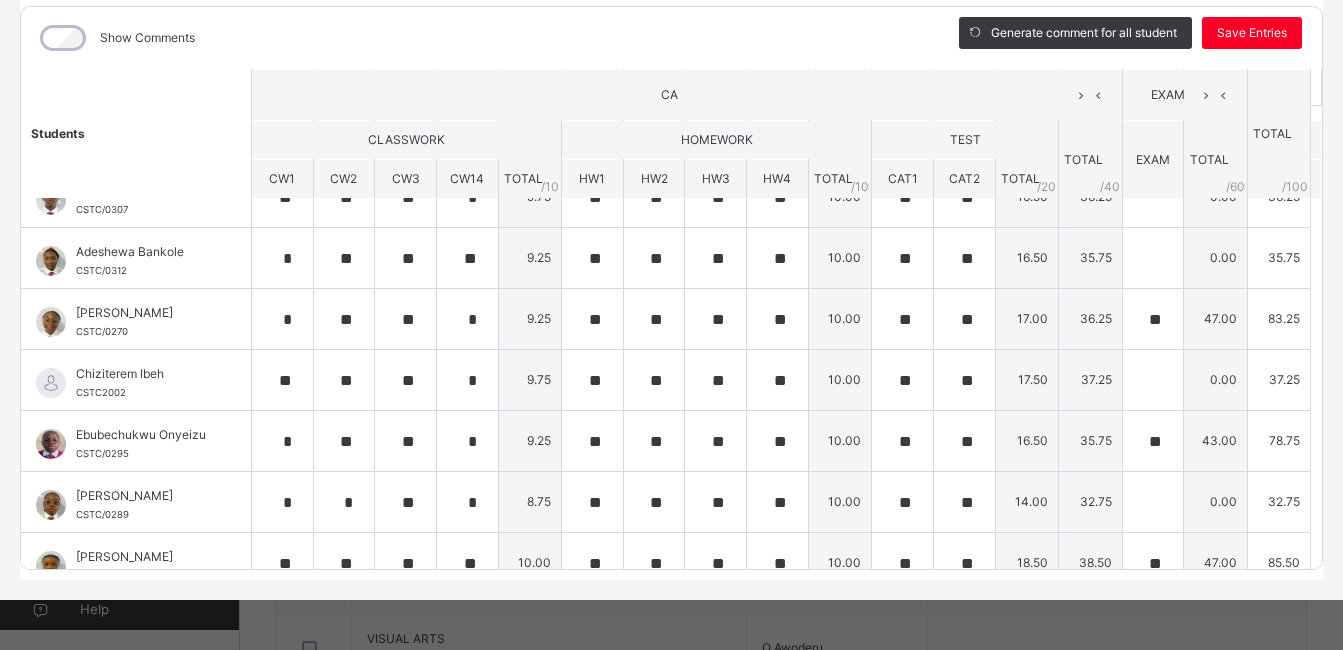 scroll, scrollTop: 91, scrollLeft: 0, axis: vertical 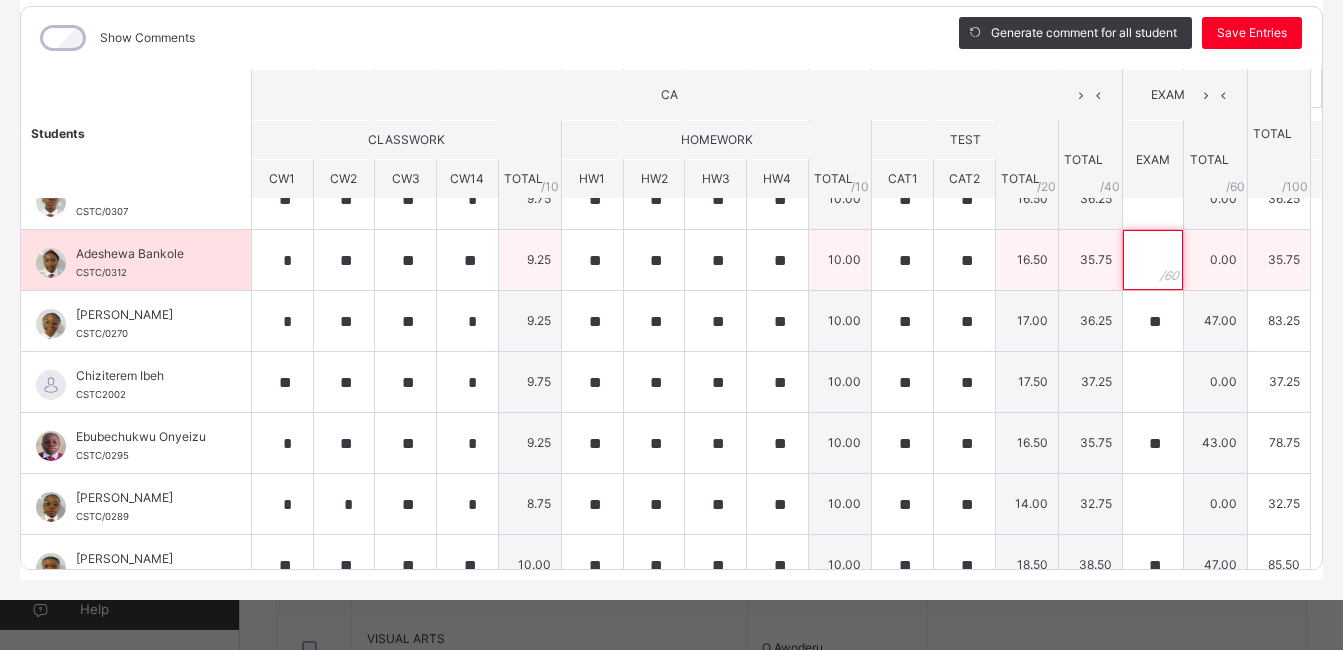click at bounding box center [1153, 260] 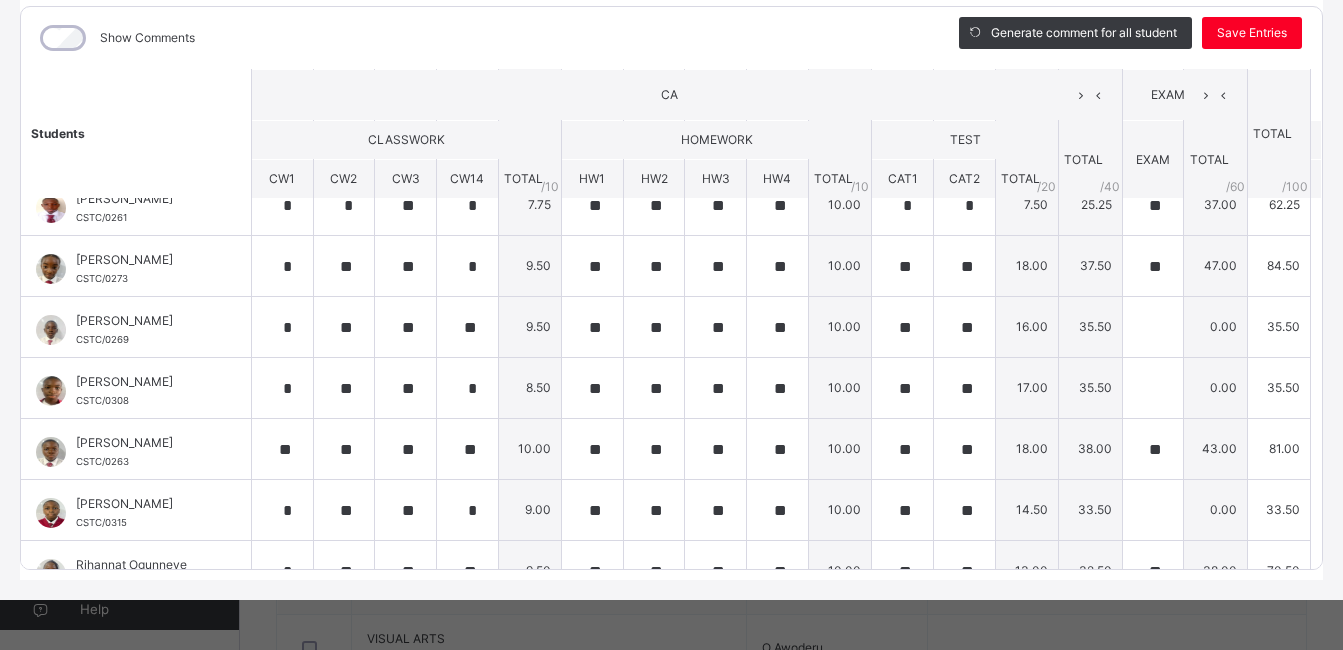 scroll, scrollTop: 1002, scrollLeft: 0, axis: vertical 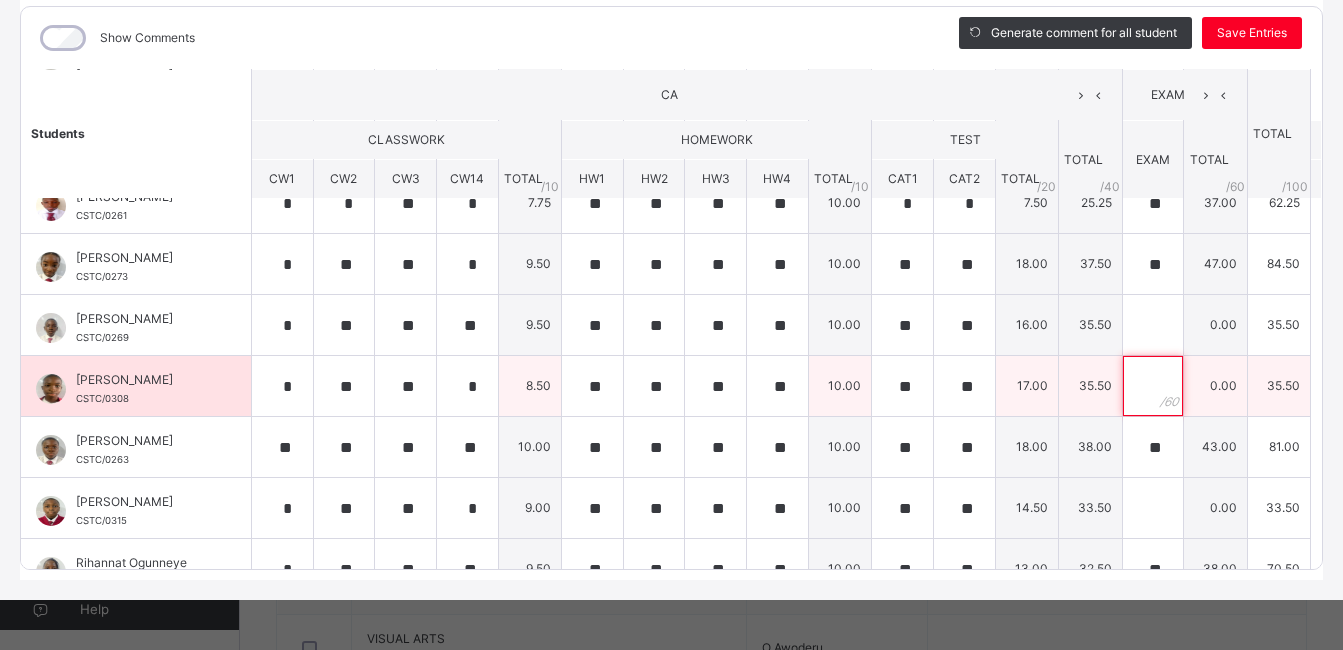 click at bounding box center (1153, 386) 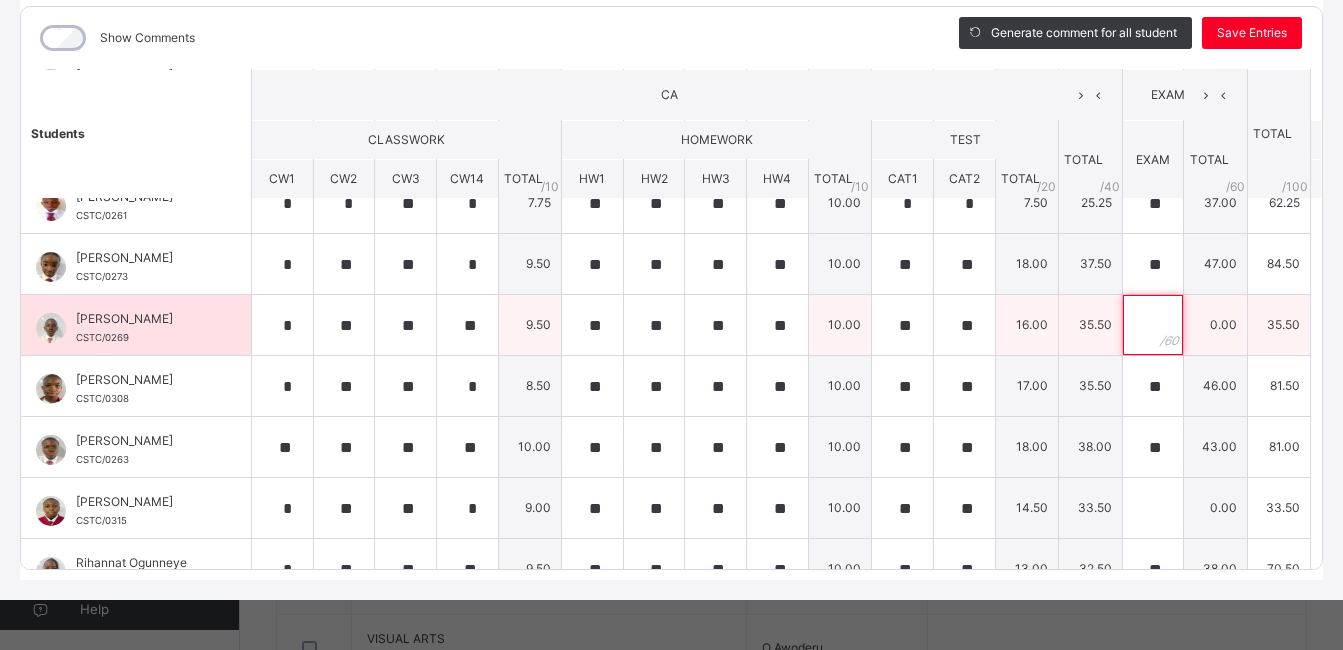click at bounding box center [1153, 325] 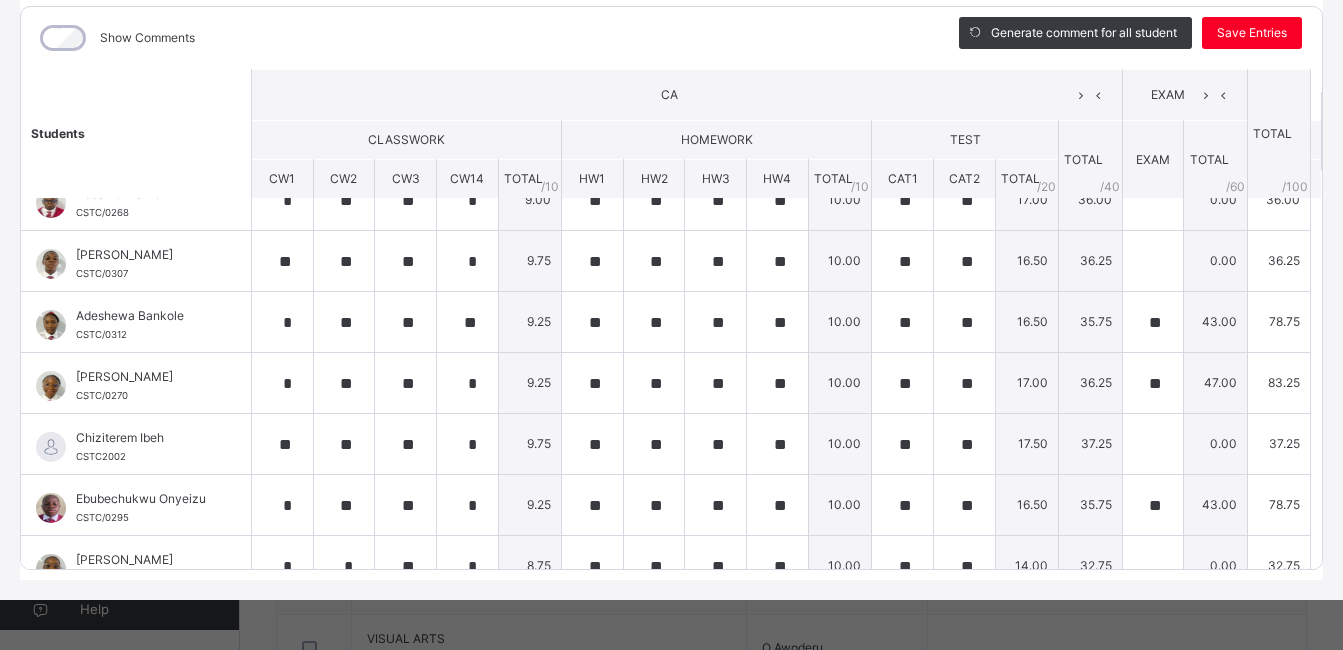 scroll, scrollTop: 28, scrollLeft: 0, axis: vertical 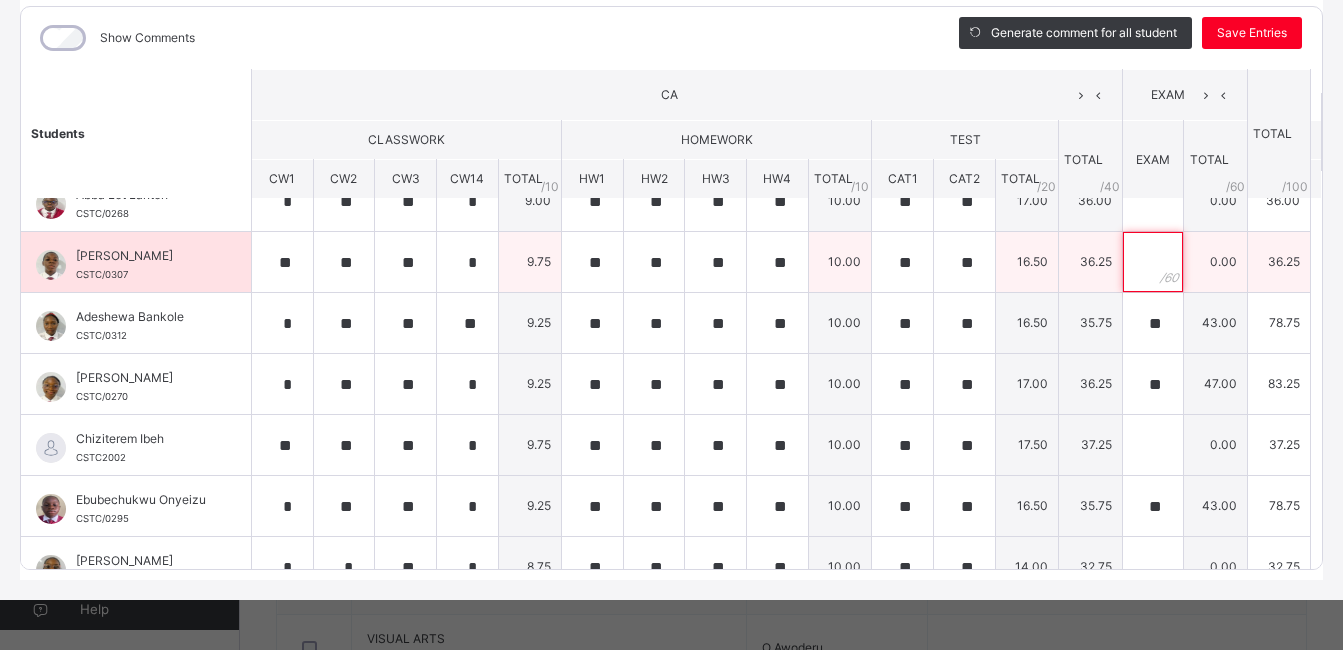 click at bounding box center [1153, 262] 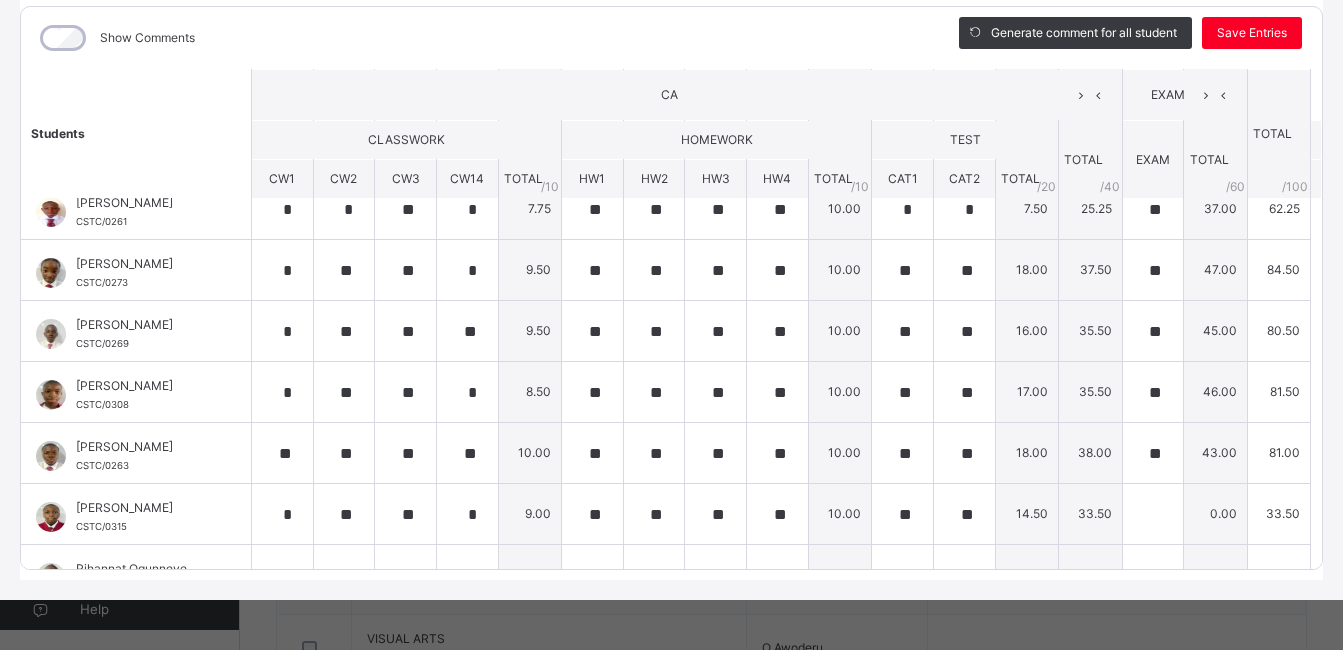 scroll, scrollTop: 999, scrollLeft: 0, axis: vertical 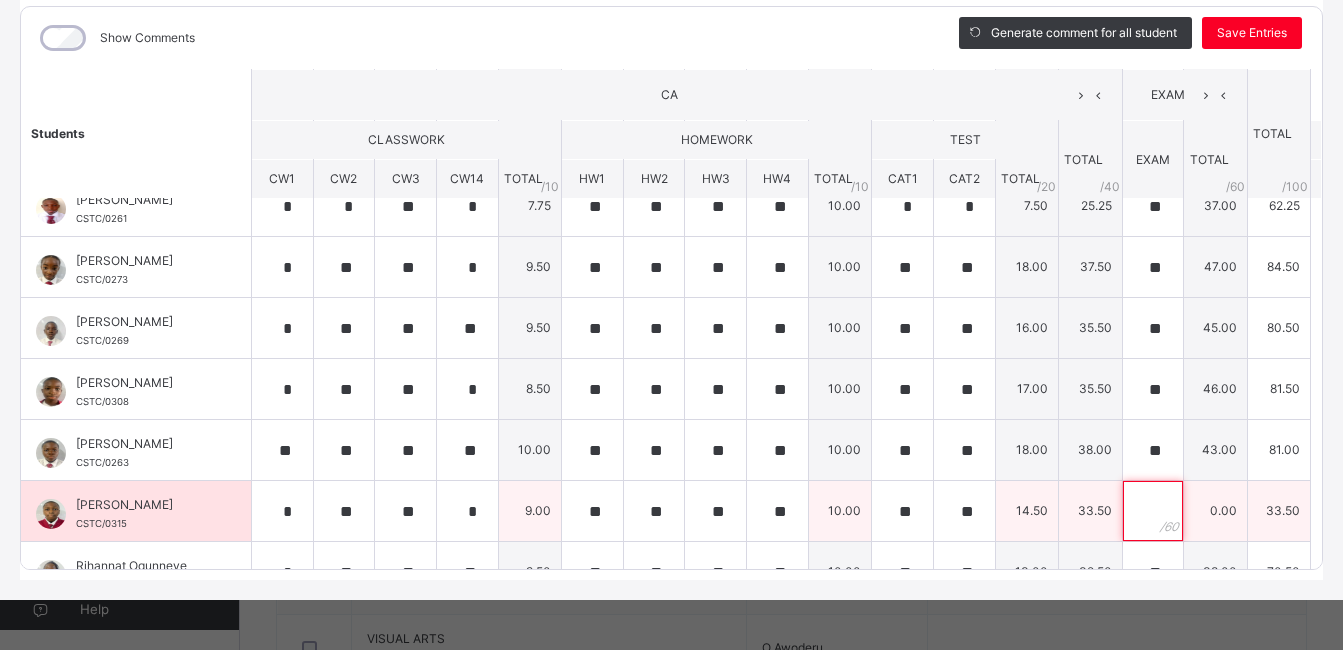 click at bounding box center (1153, 511) 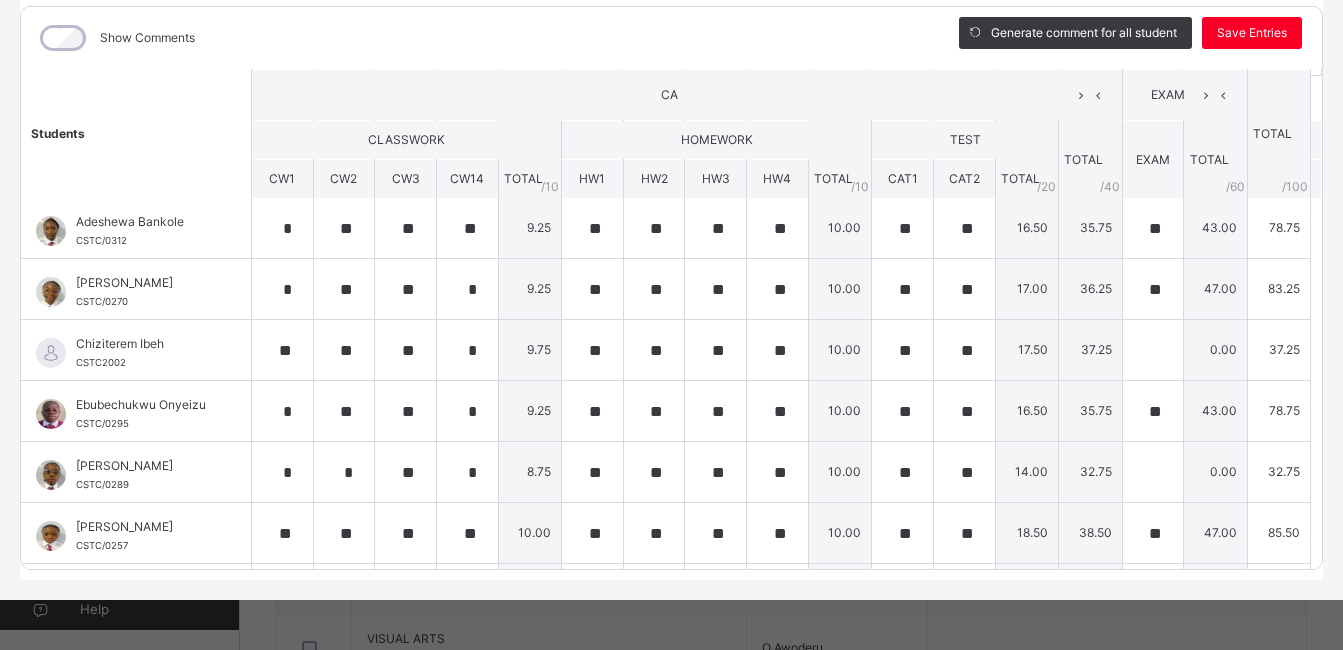 scroll, scrollTop: 0, scrollLeft: 0, axis: both 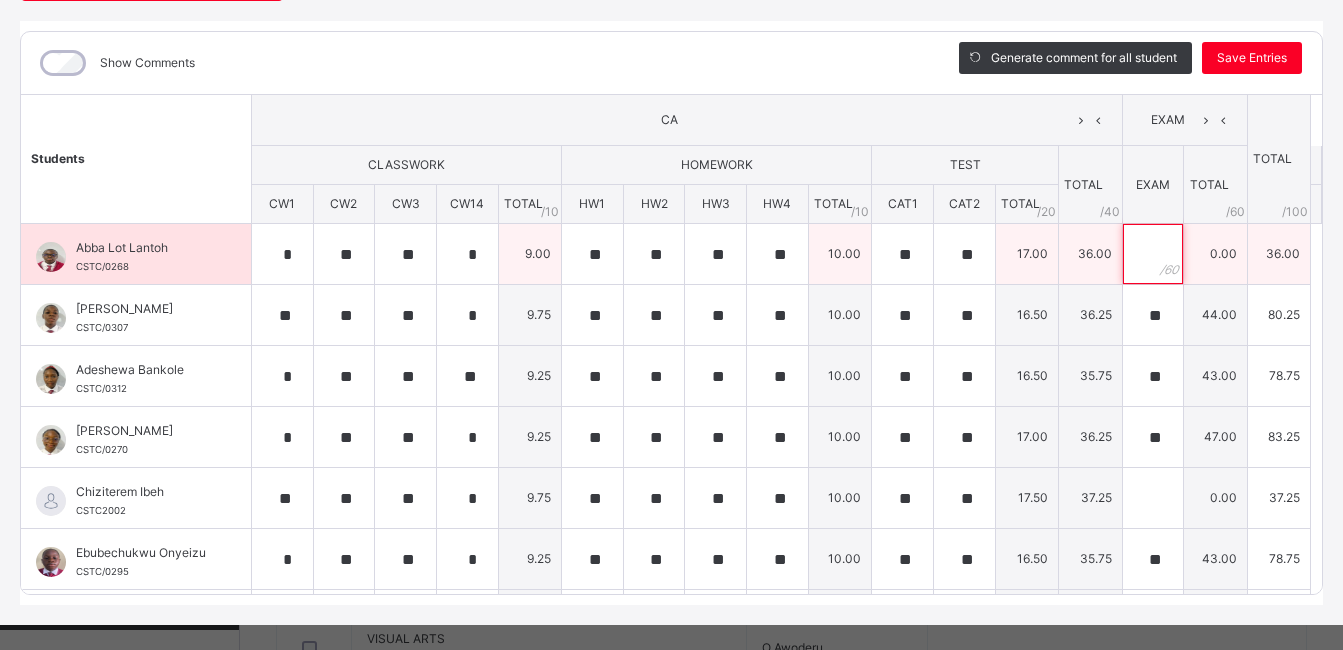 click at bounding box center [1153, 254] 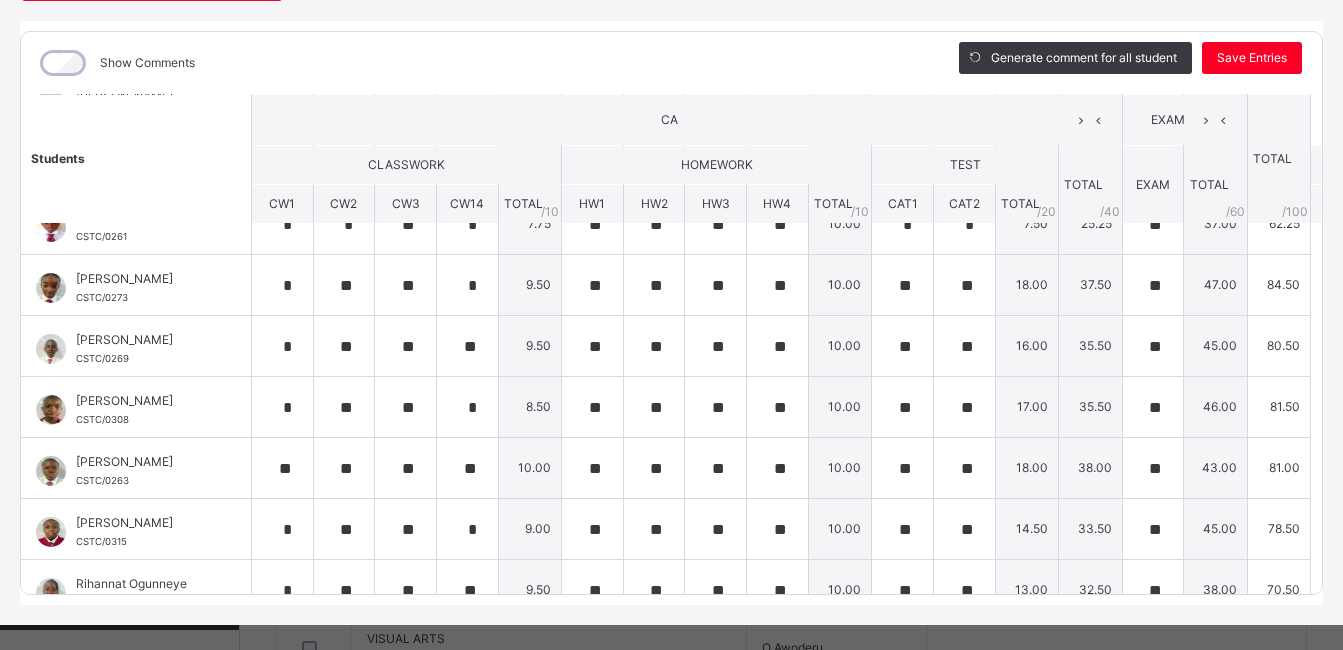 scroll, scrollTop: 1094, scrollLeft: 0, axis: vertical 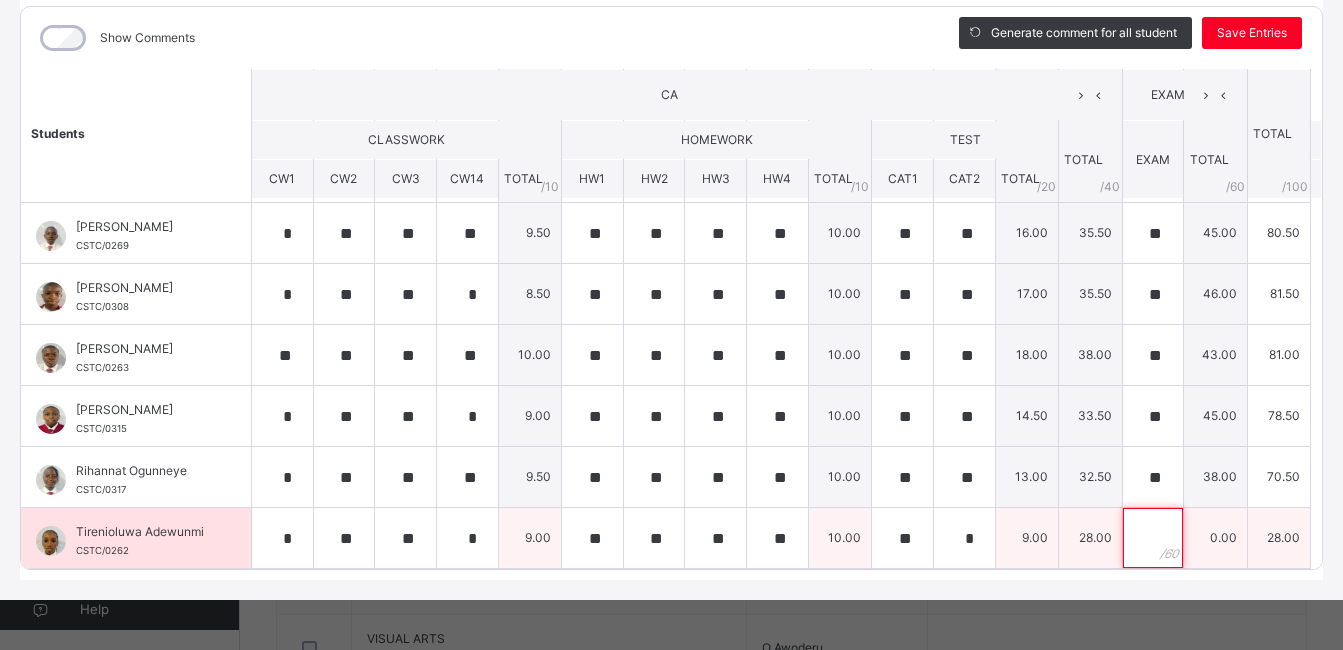 click at bounding box center (1153, 538) 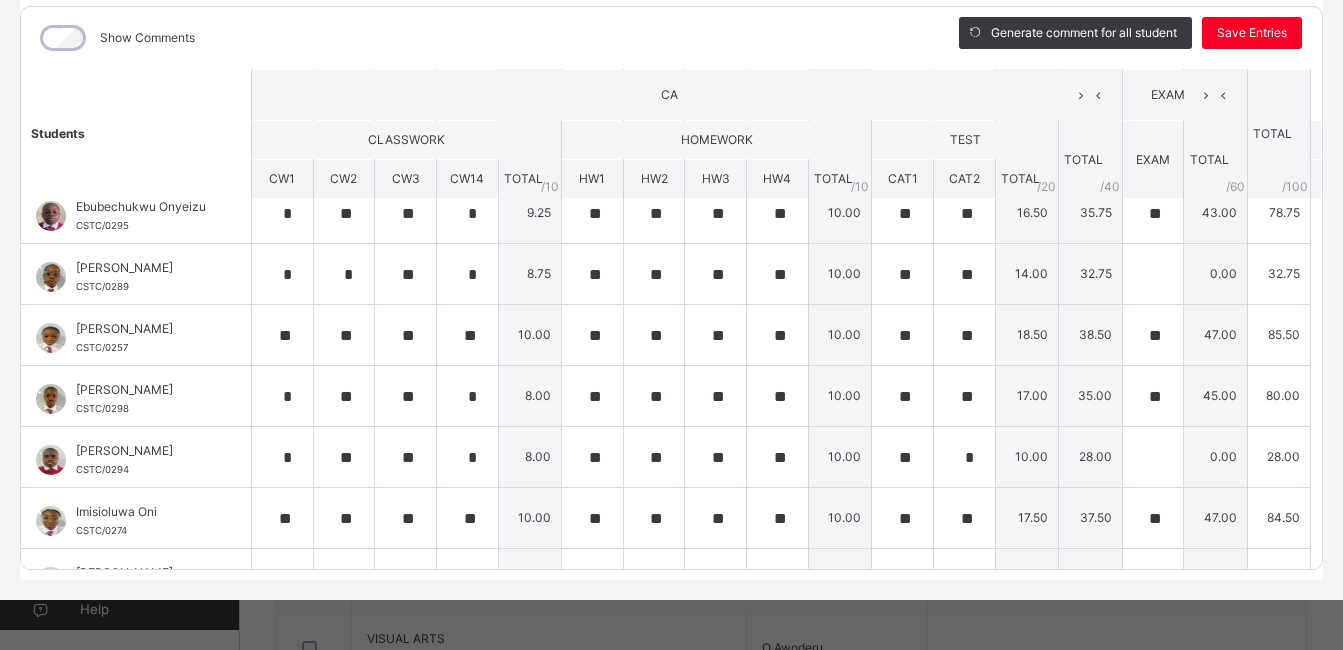 scroll, scrollTop: 320, scrollLeft: 0, axis: vertical 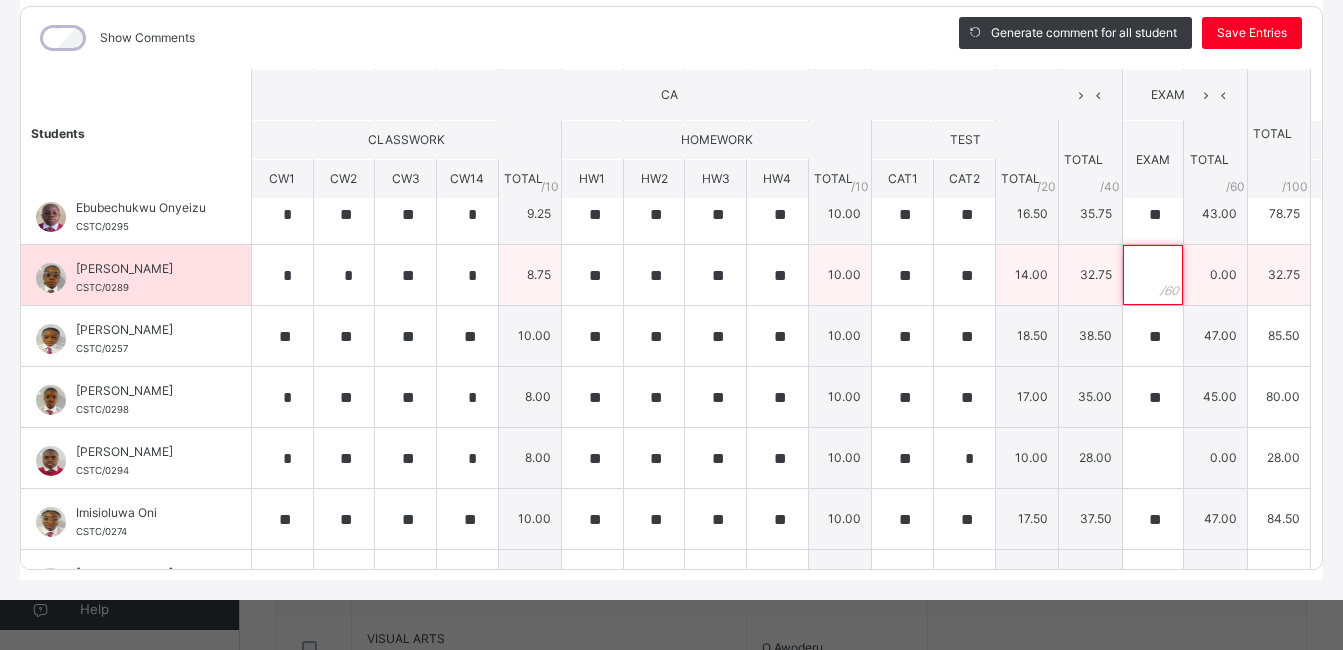 click at bounding box center [1153, 275] 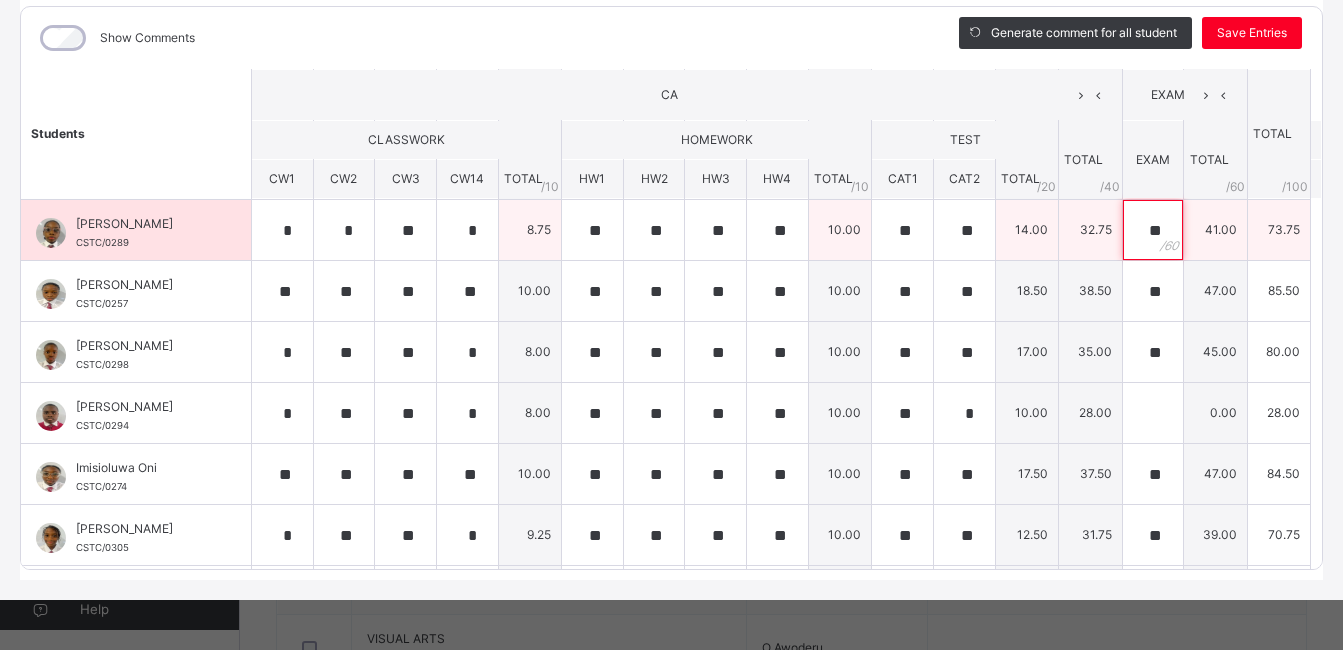 scroll, scrollTop: 366, scrollLeft: 0, axis: vertical 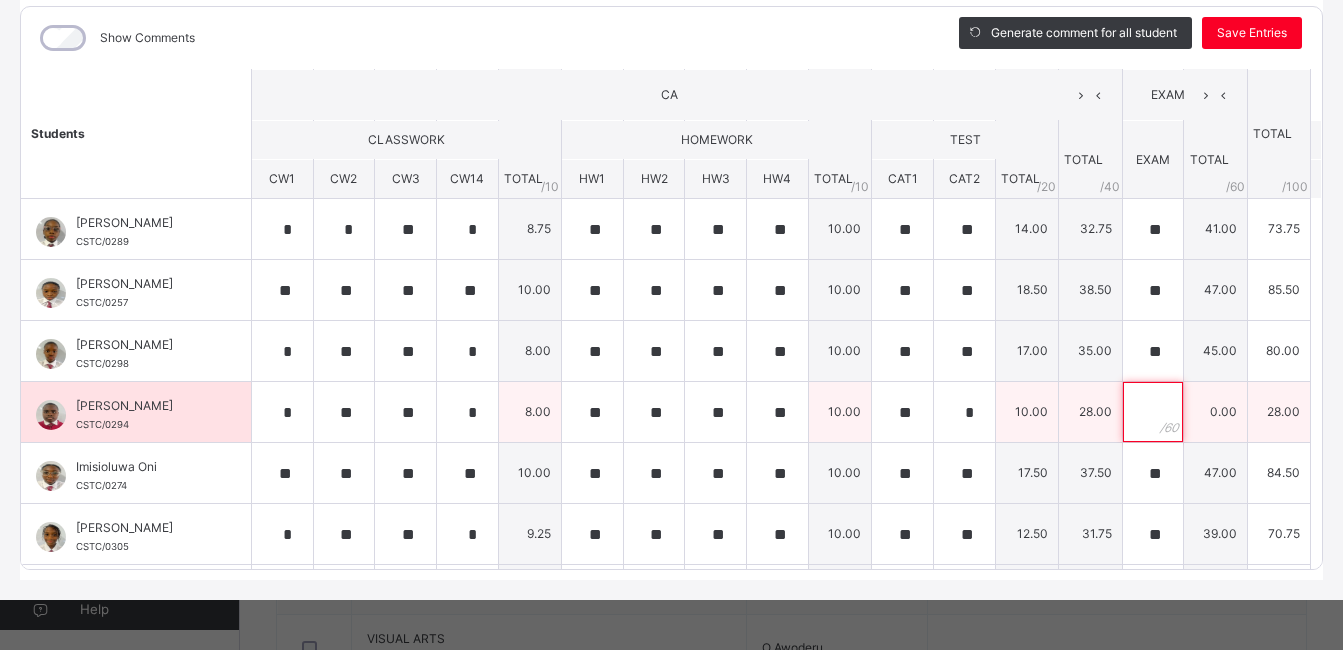 click at bounding box center [1153, 412] 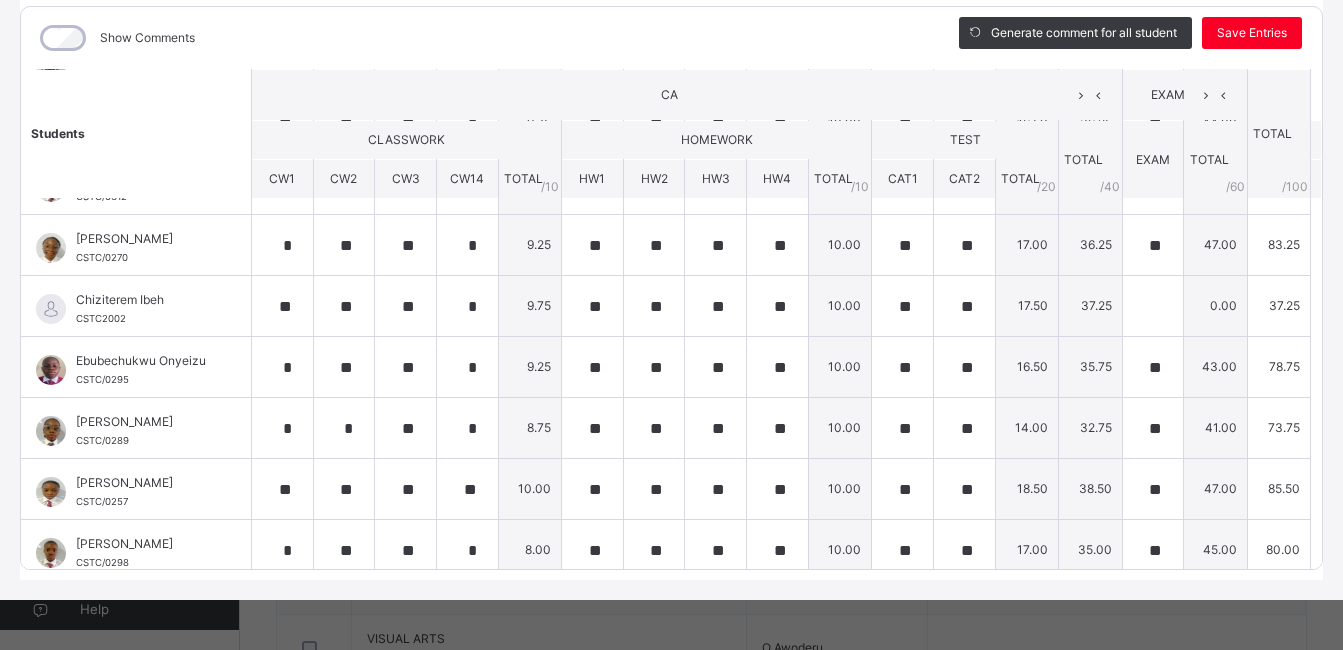 scroll, scrollTop: 160, scrollLeft: 0, axis: vertical 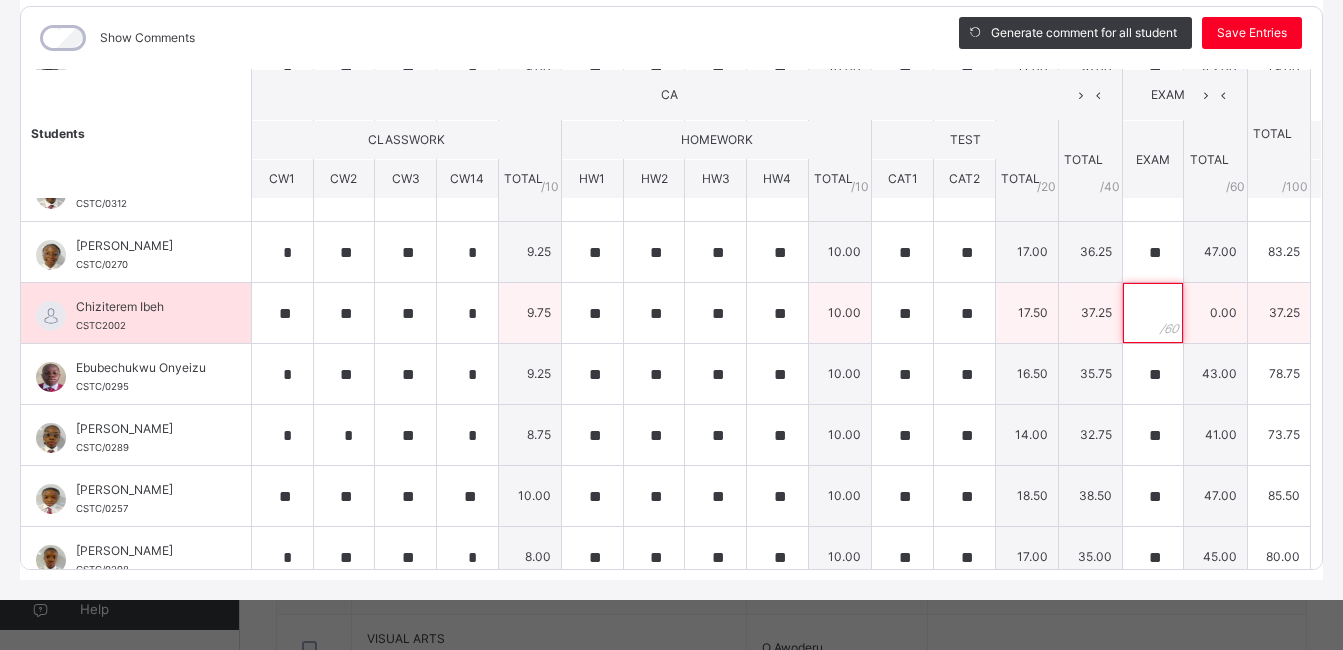 click at bounding box center [1153, 313] 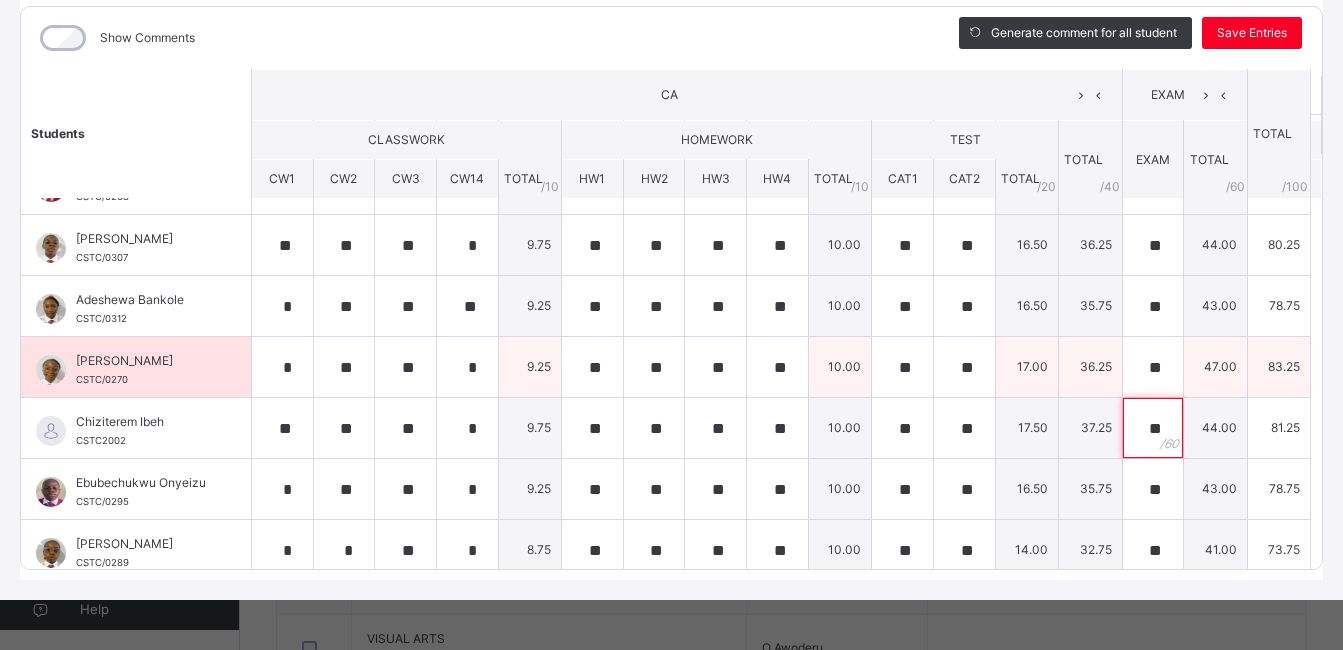 scroll, scrollTop: 0, scrollLeft: 0, axis: both 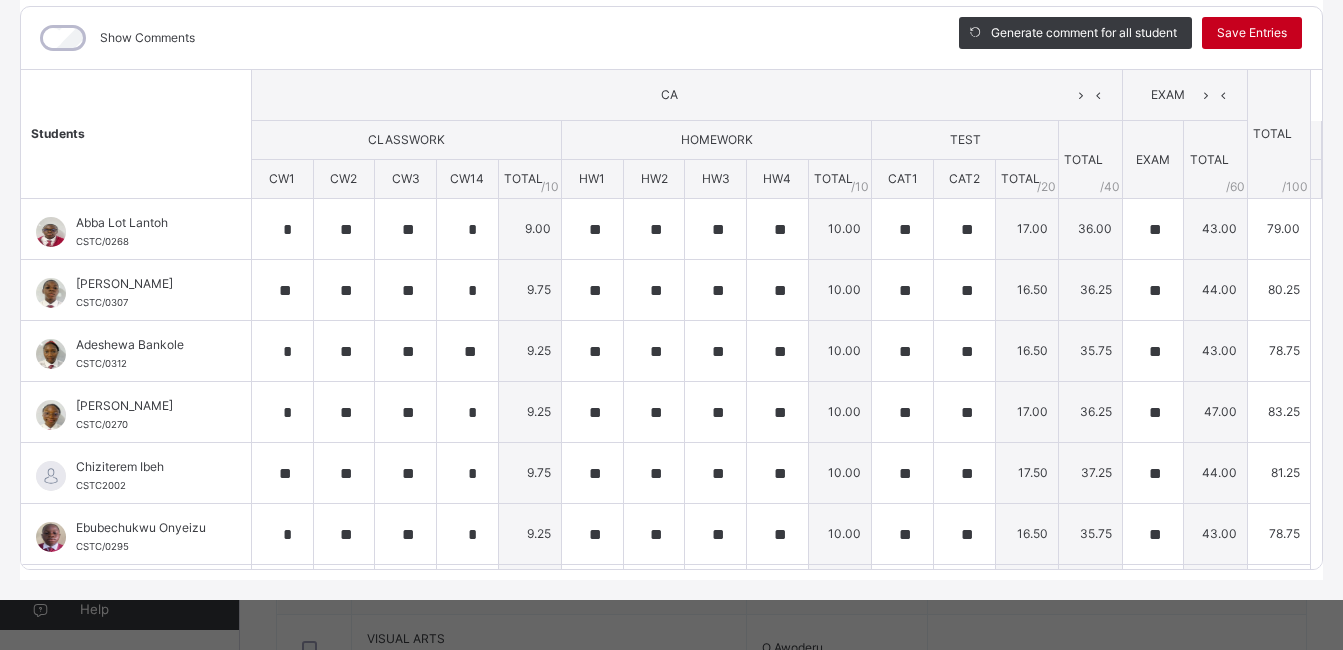 click on "Save Entries" at bounding box center (1252, 33) 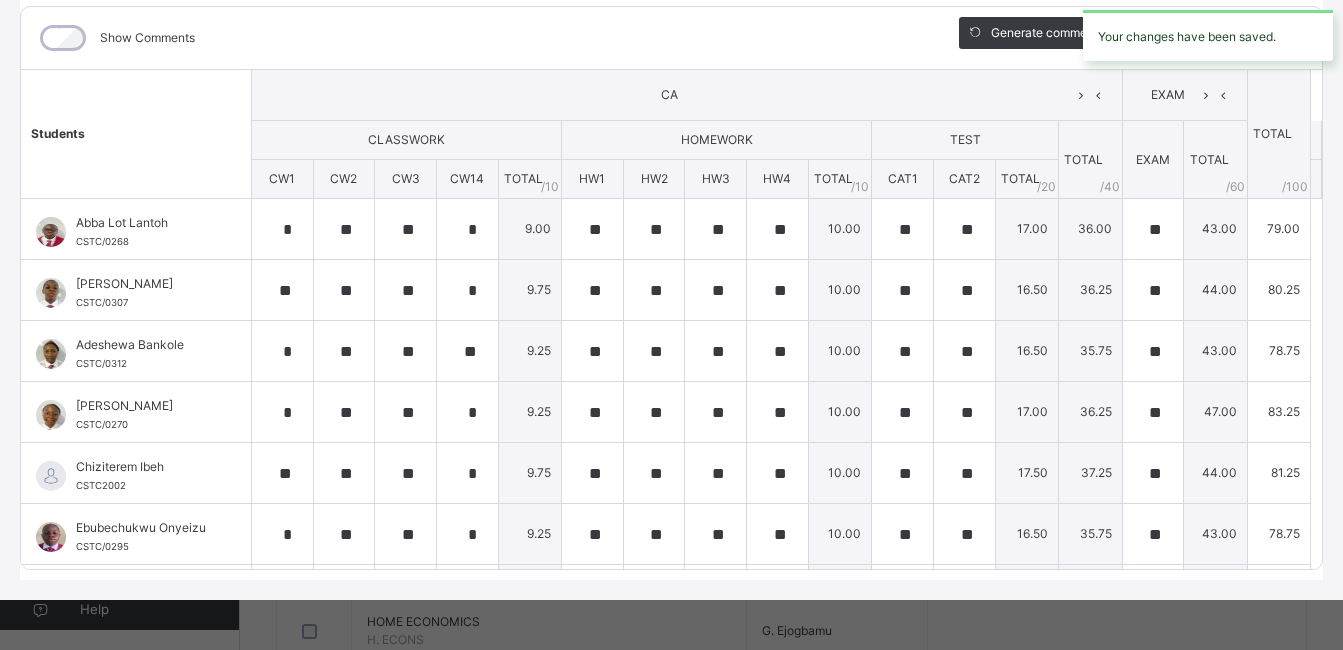 scroll, scrollTop: 600, scrollLeft: 0, axis: vertical 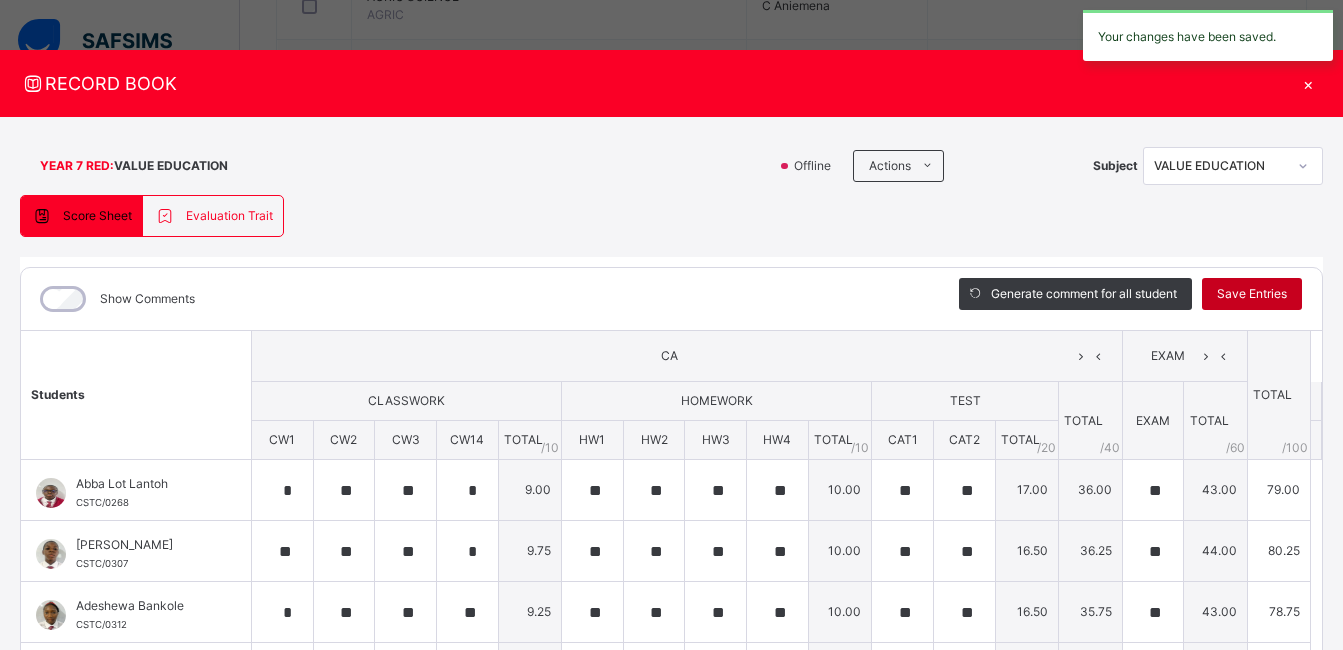 click on "Save Entries" at bounding box center [1252, 294] 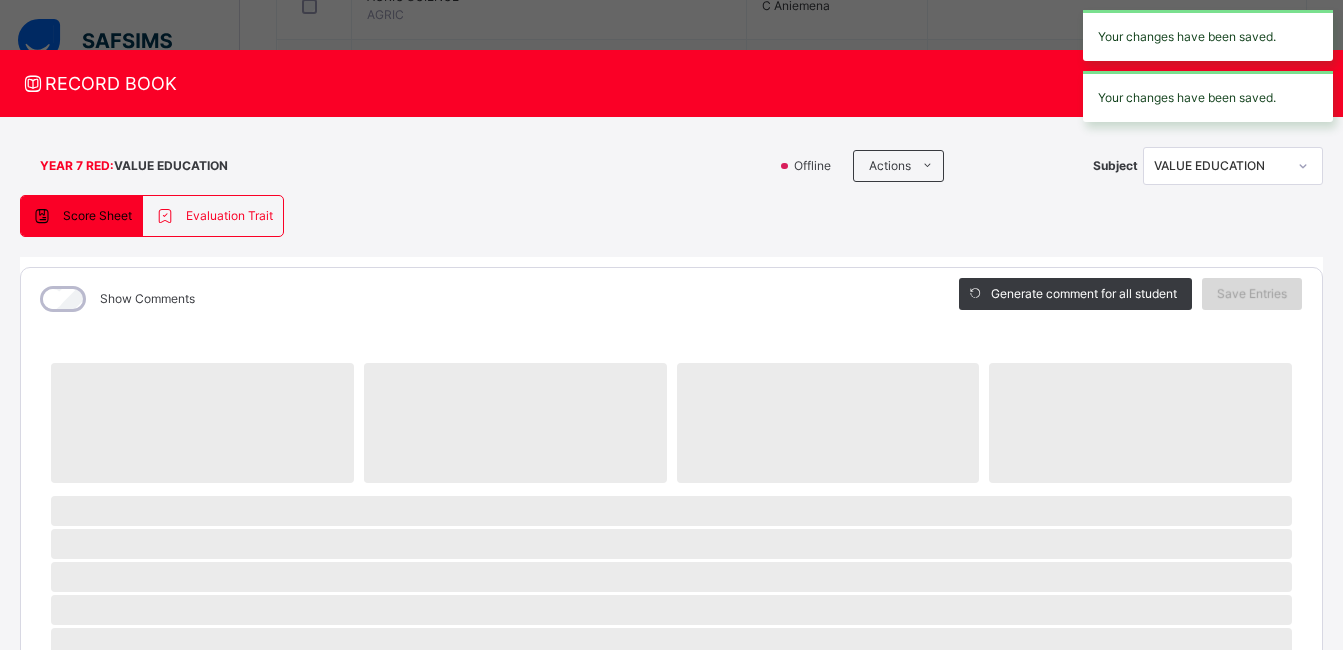 scroll, scrollTop: 0, scrollLeft: 0, axis: both 